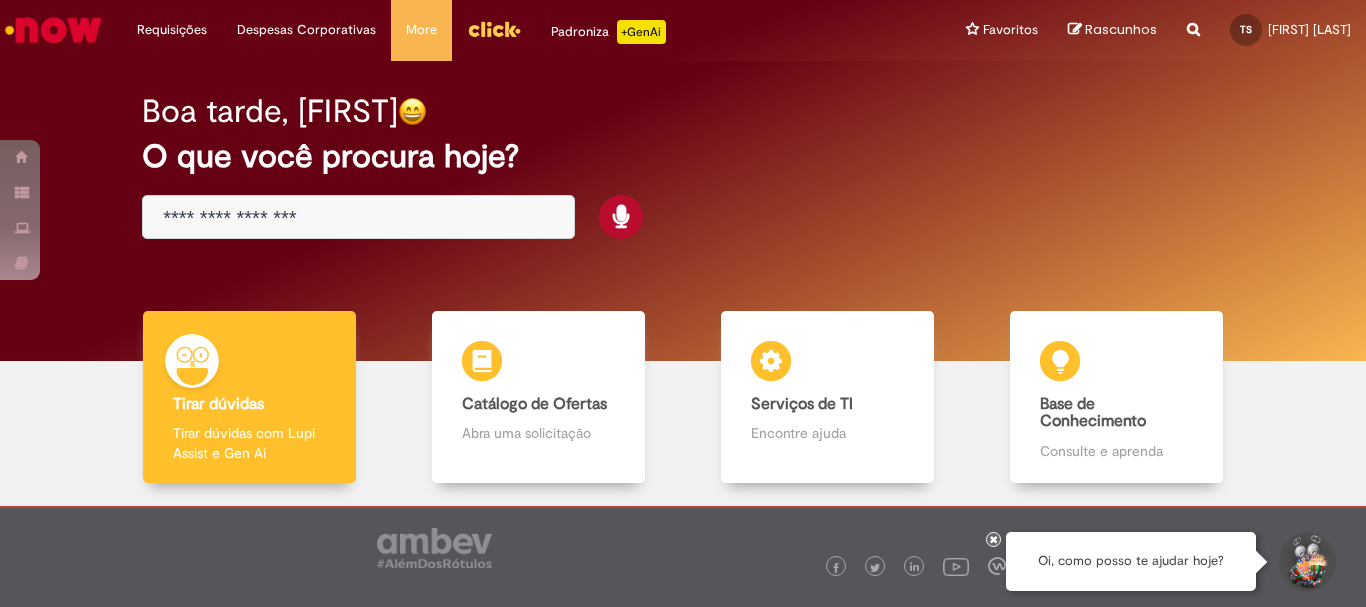scroll, scrollTop: 0, scrollLeft: 0, axis: both 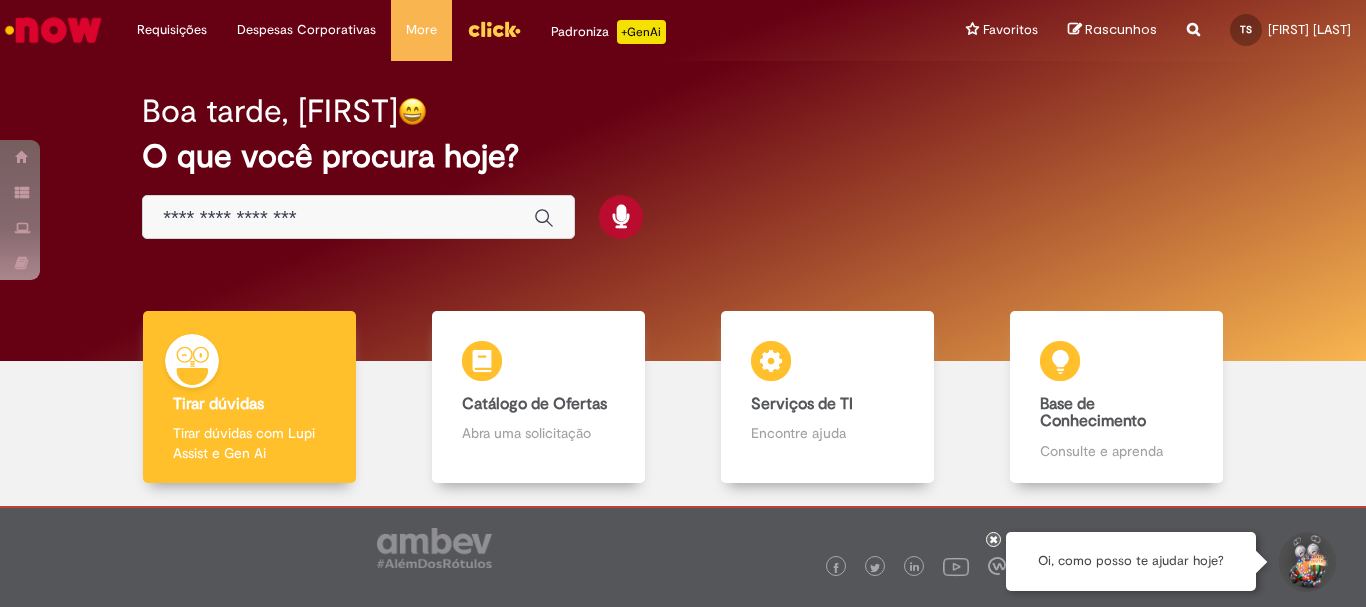 click at bounding box center [338, 218] 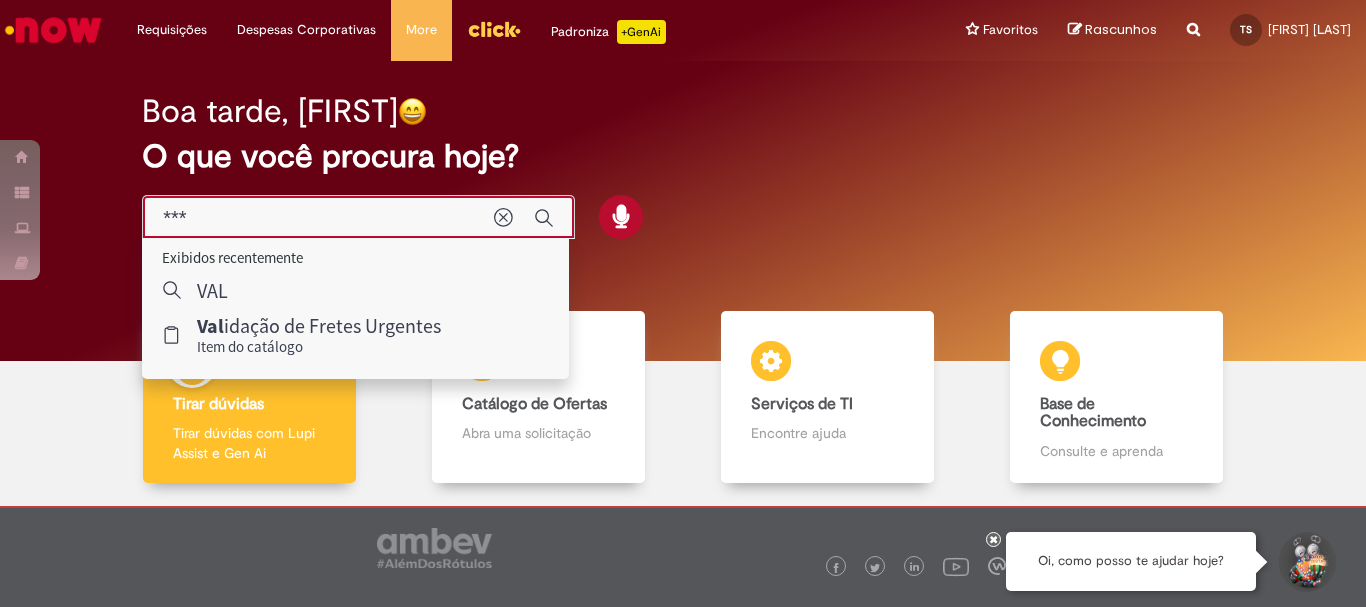 type on "****" 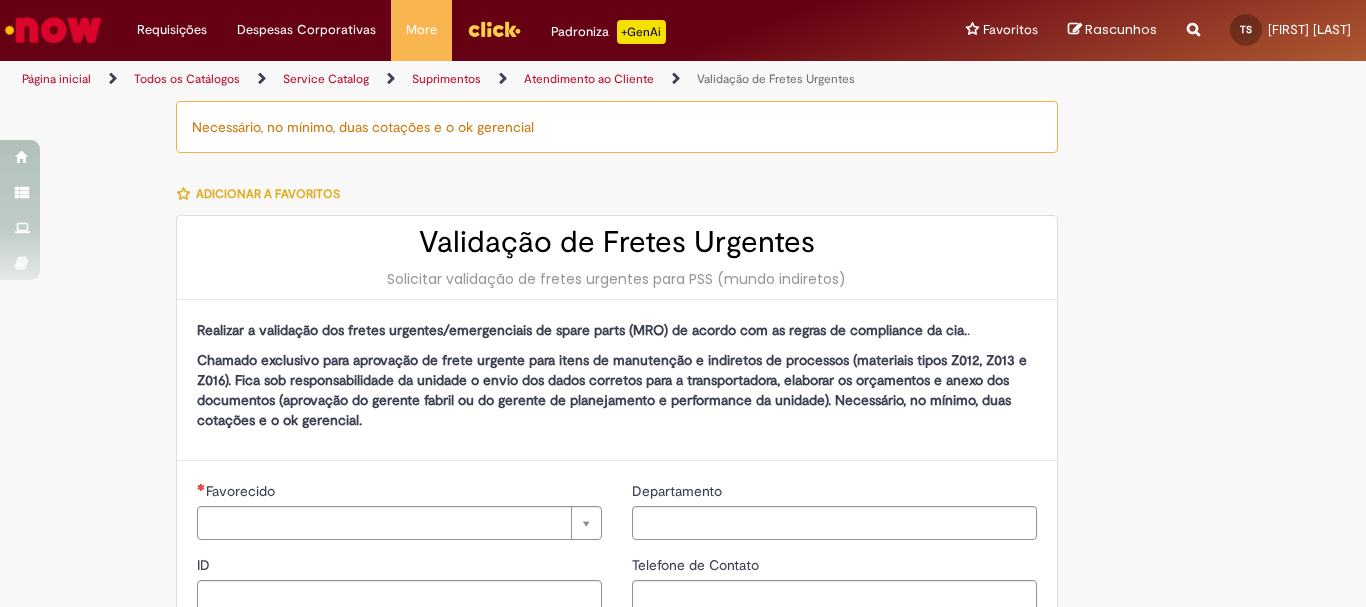 type on "********" 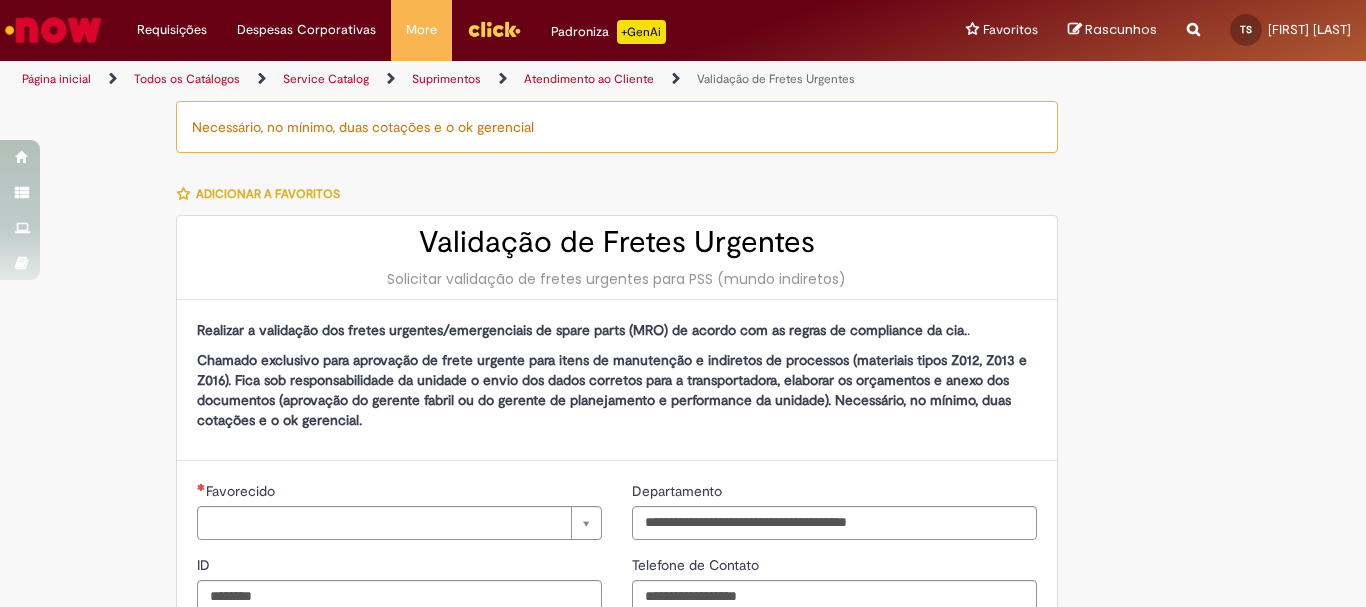 type on "**********" 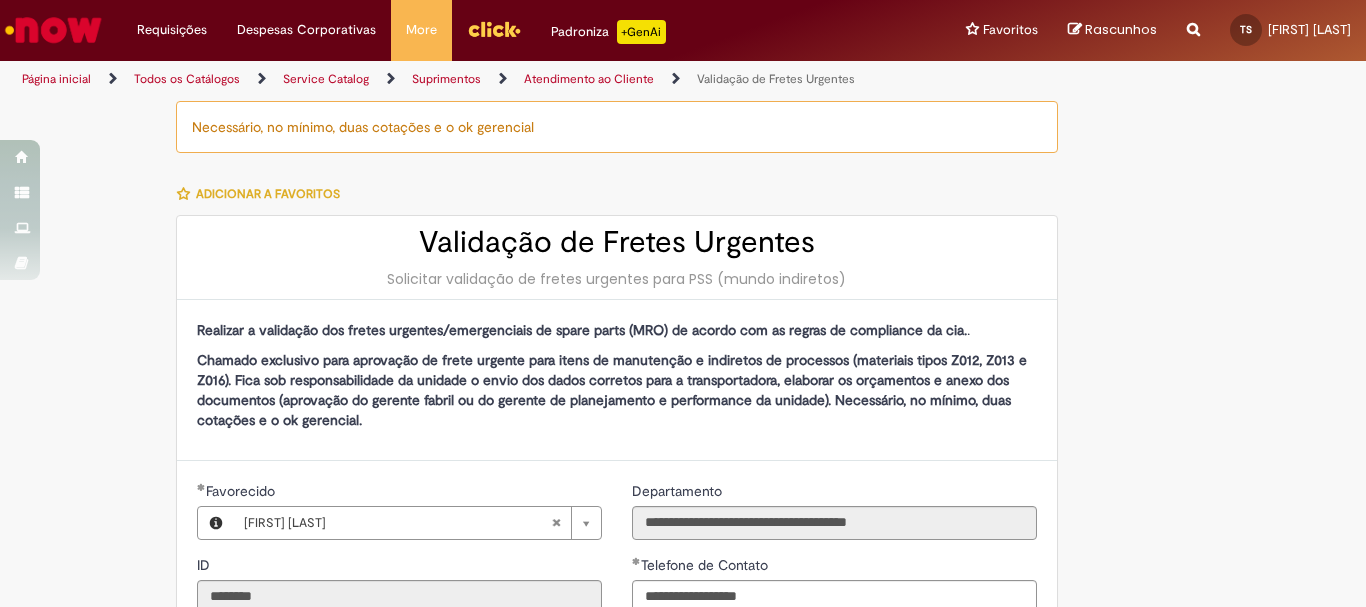 type on "**********" 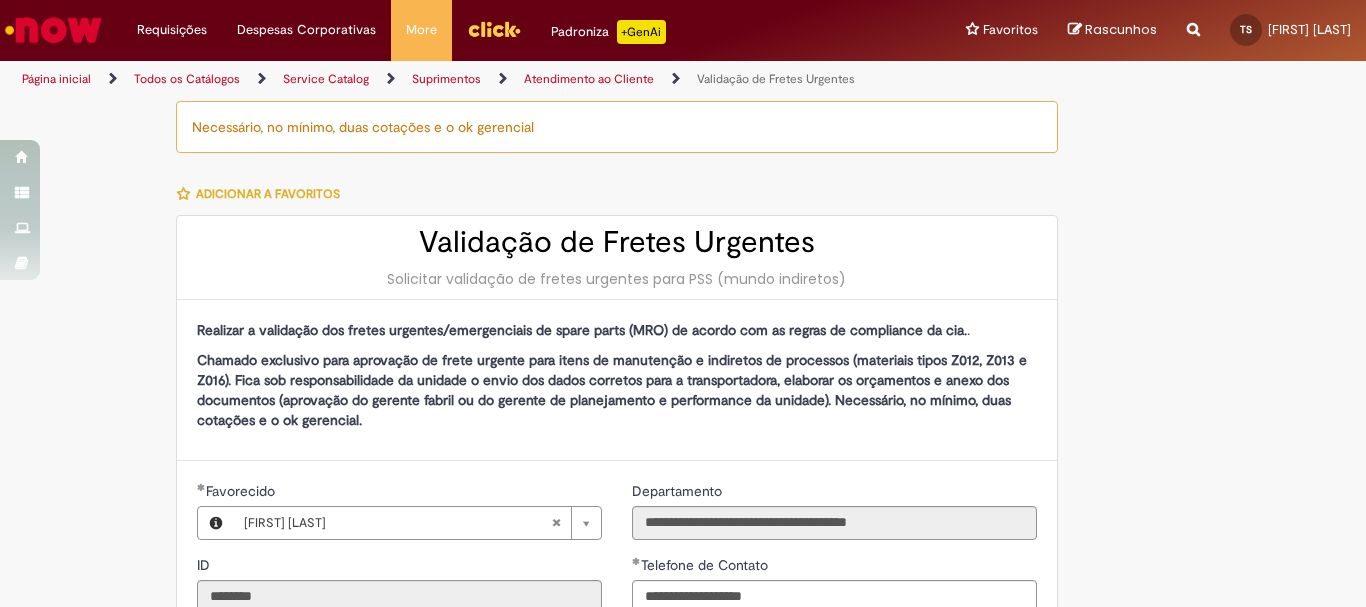 scroll, scrollTop: 200, scrollLeft: 0, axis: vertical 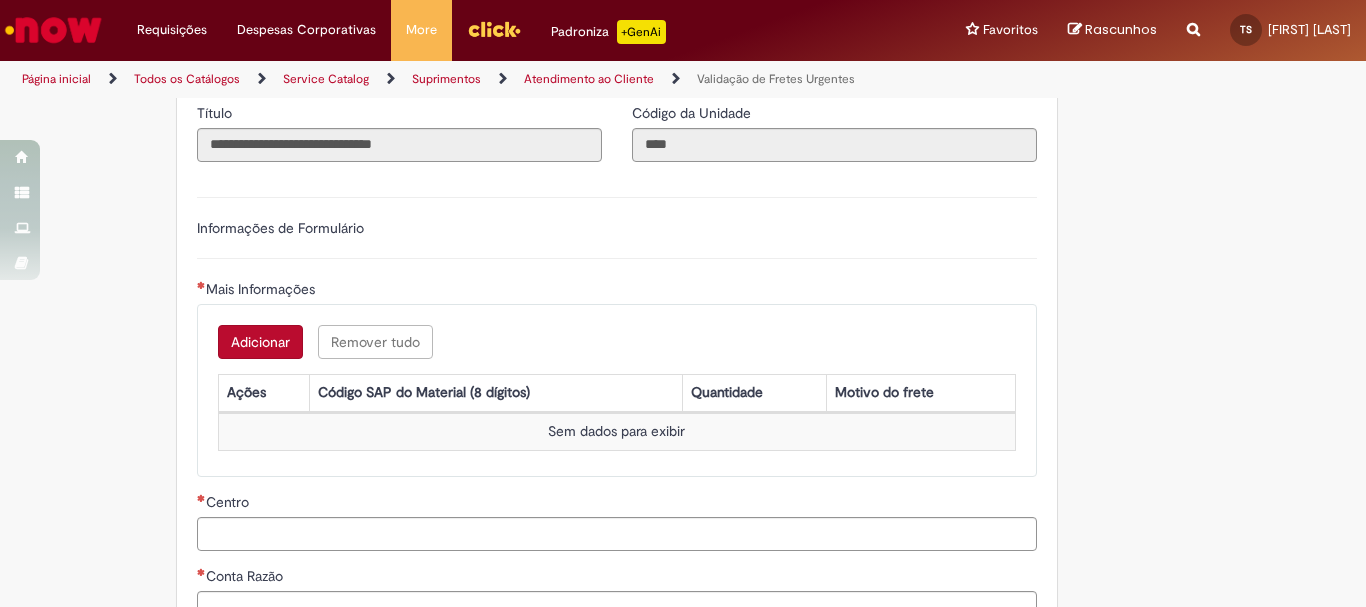 click on "Adicionar" at bounding box center (260, 342) 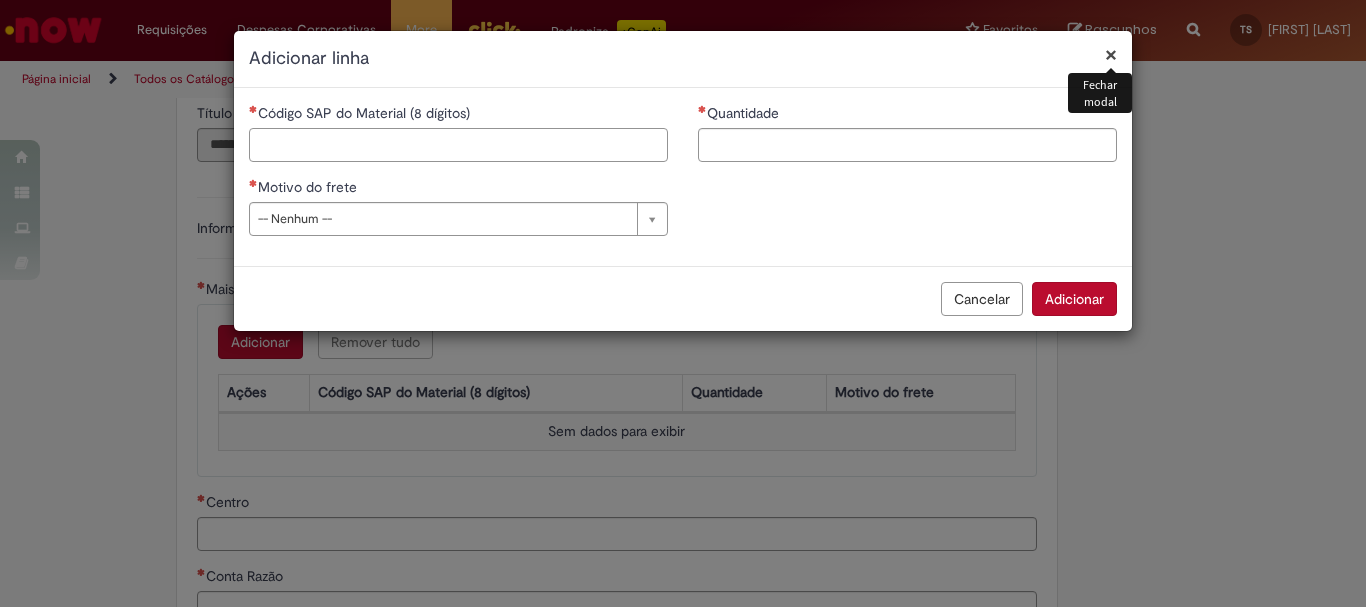 click on "Código SAP do Material (8 dígitos)" at bounding box center [458, 145] 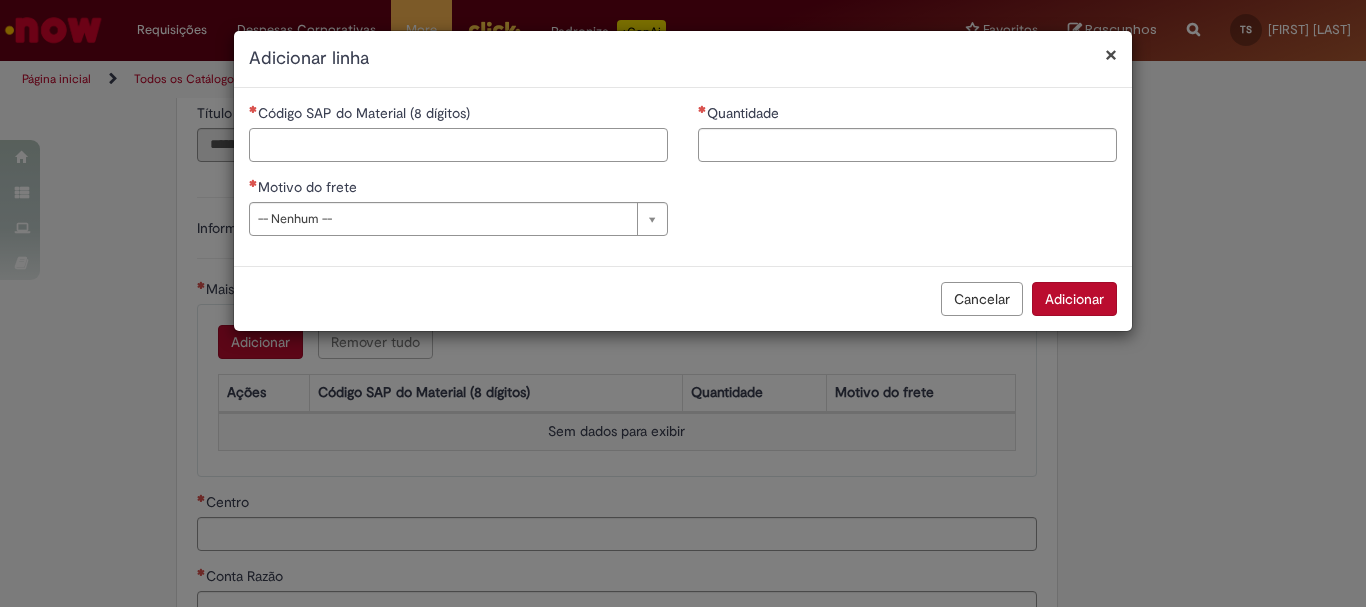 paste on "*****" 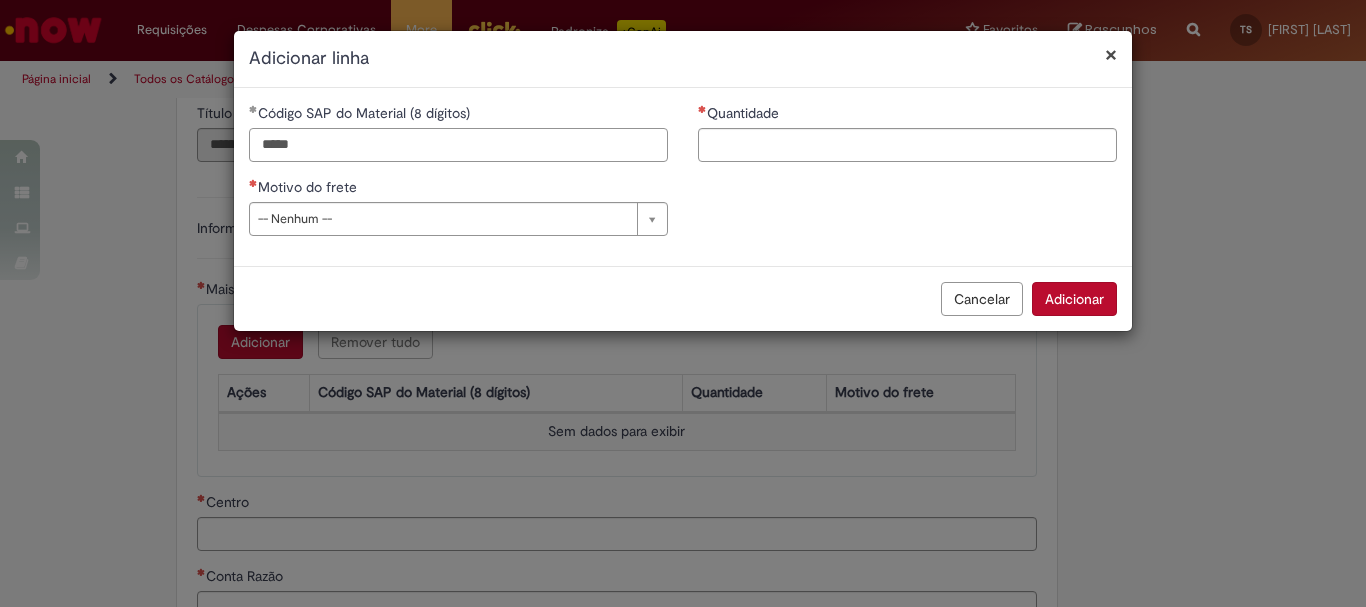 type on "*****" 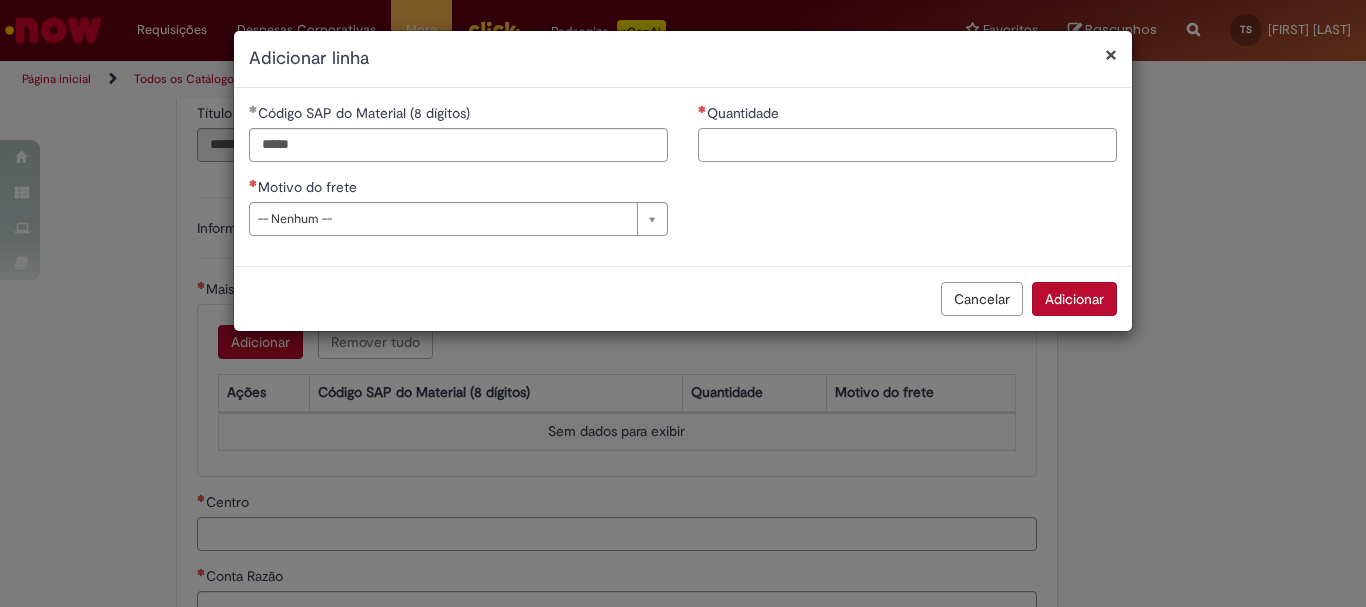 click on "Quantidade" at bounding box center (907, 145) 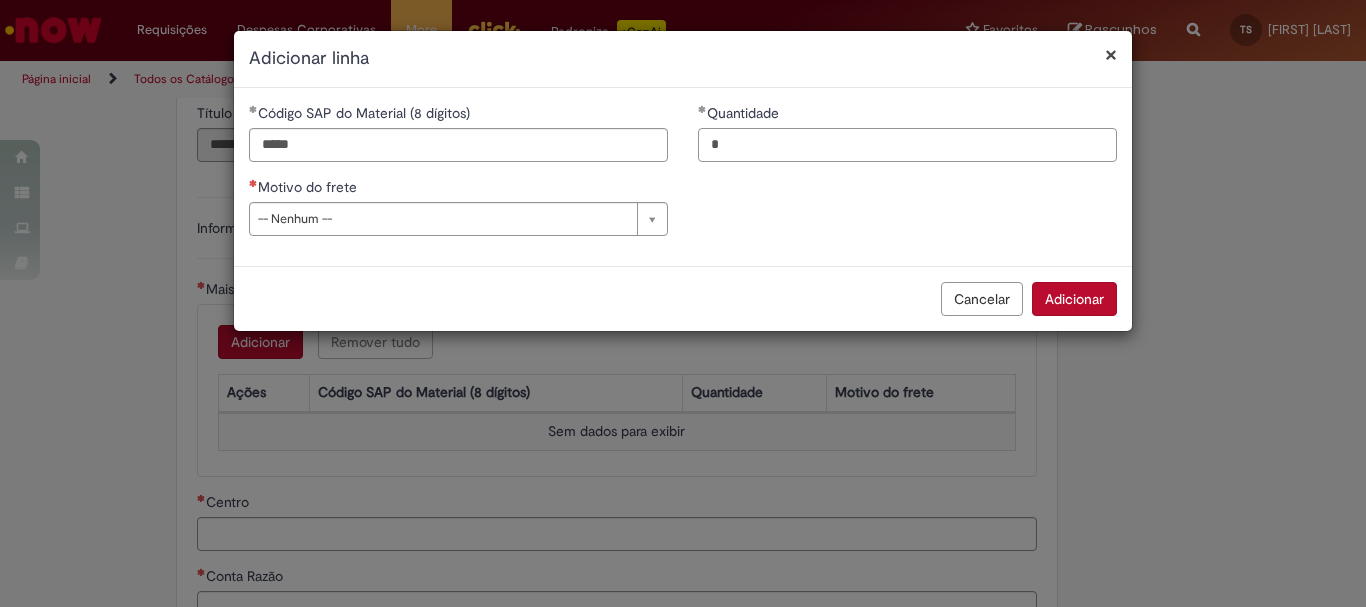 type on "*" 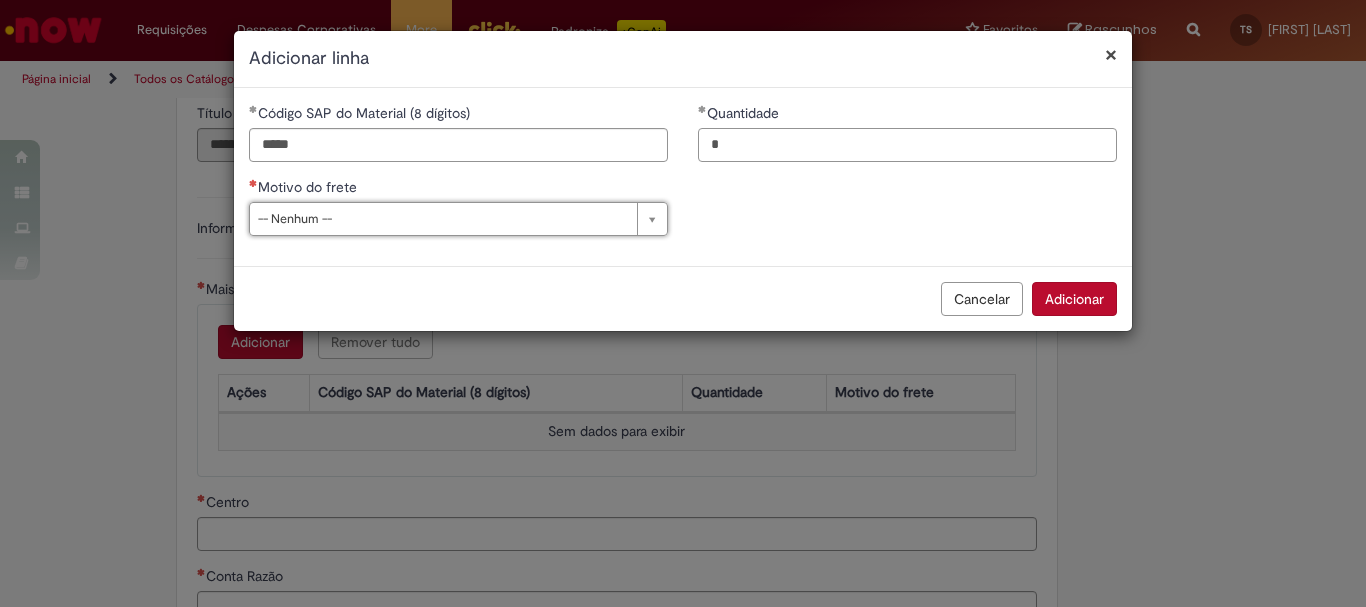 click on "*" at bounding box center [907, 145] 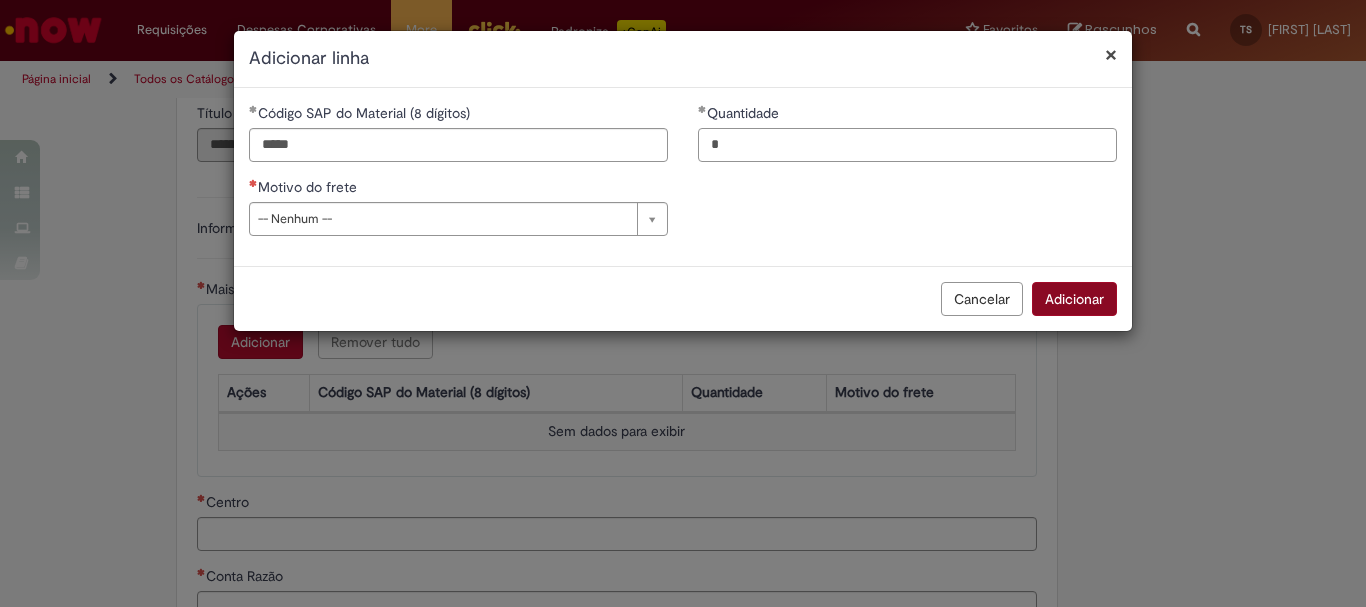 type on "*" 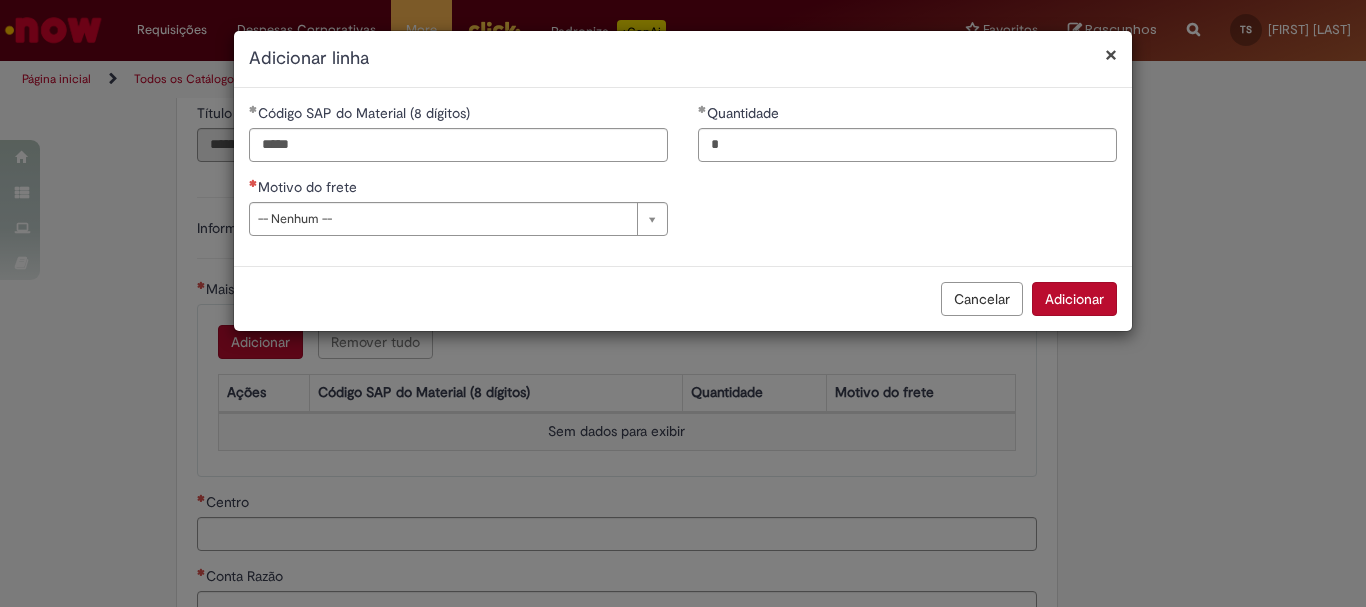 click on "Adicionar" at bounding box center [1074, 299] 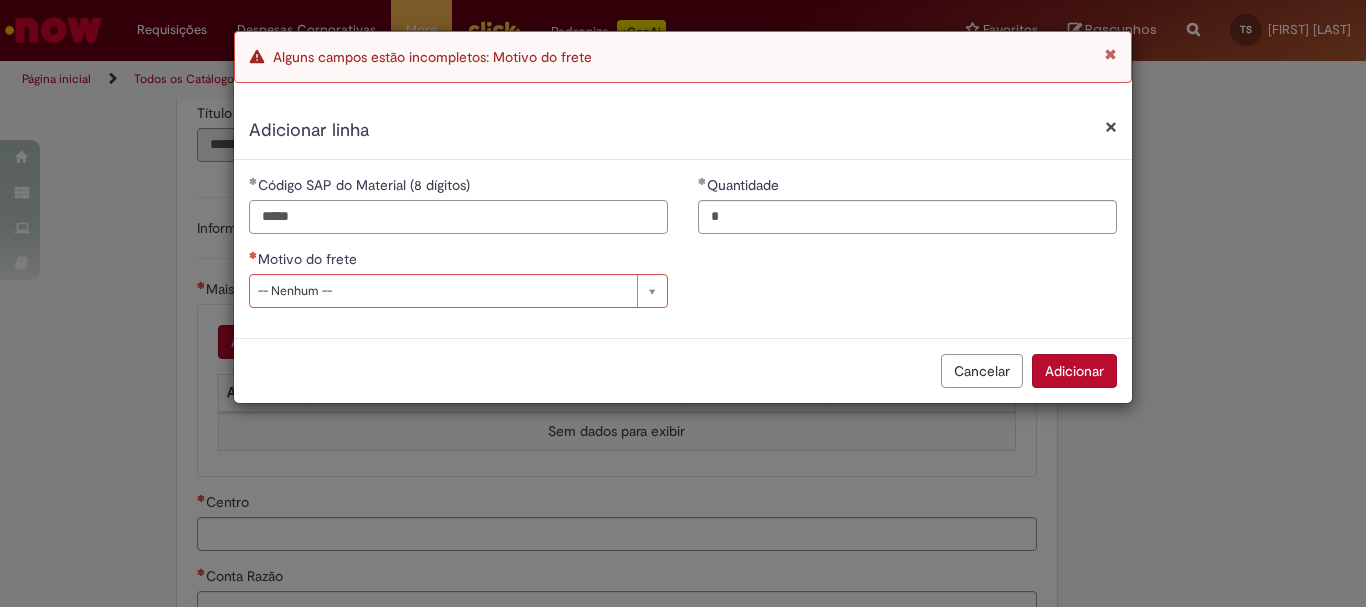 click on "*****" at bounding box center [458, 217] 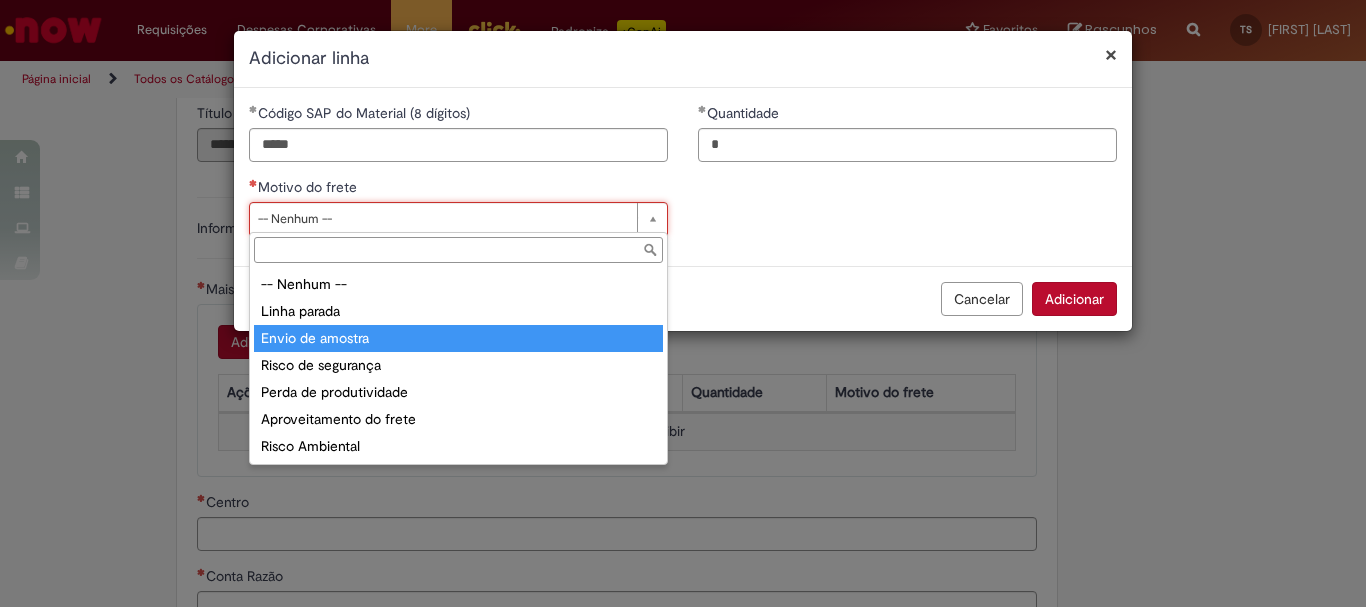type on "**********" 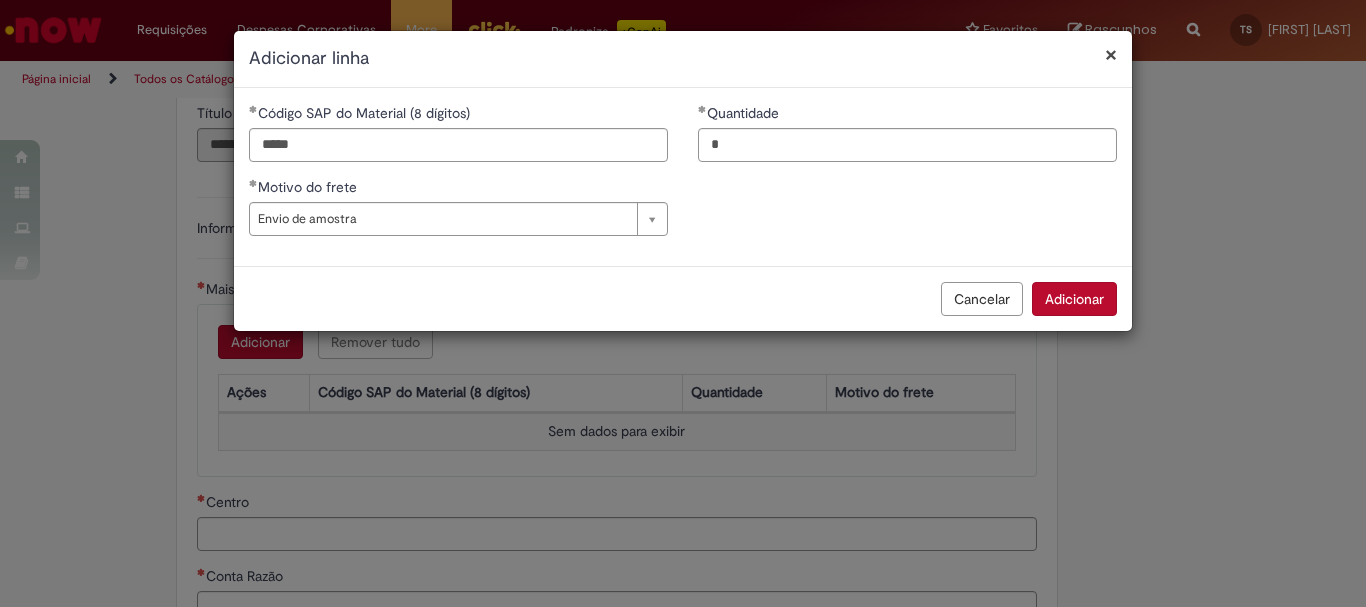 click on "Adicionar" at bounding box center [1074, 299] 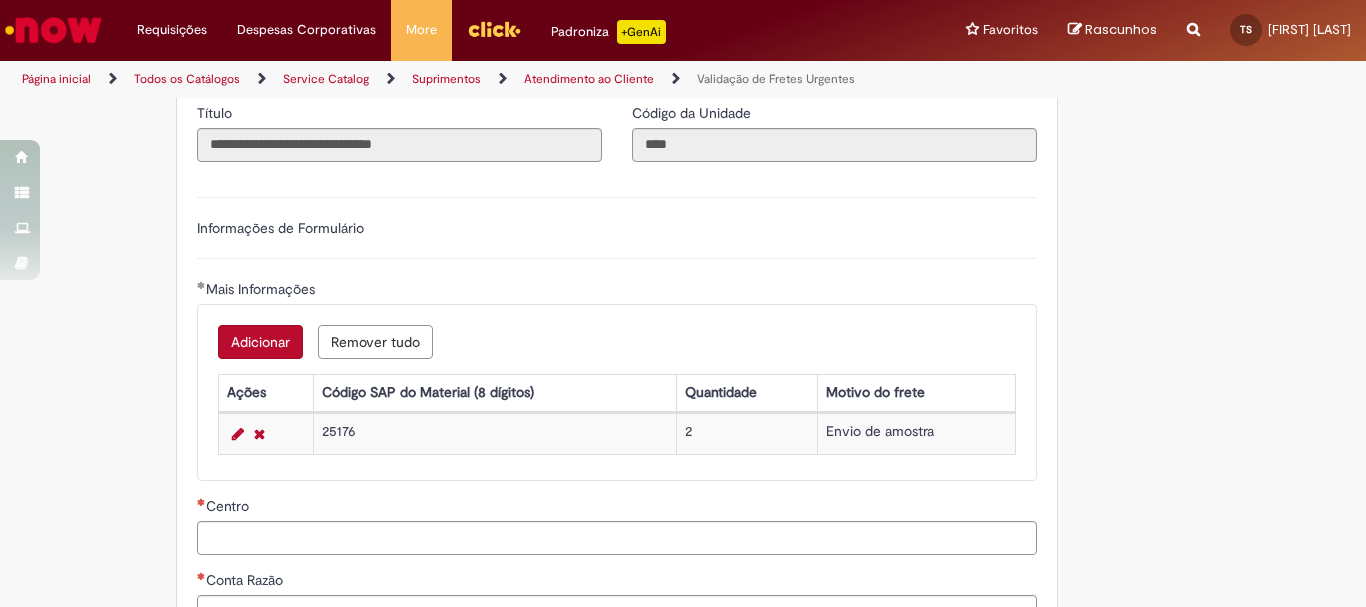 click on "Adicionar" at bounding box center (260, 342) 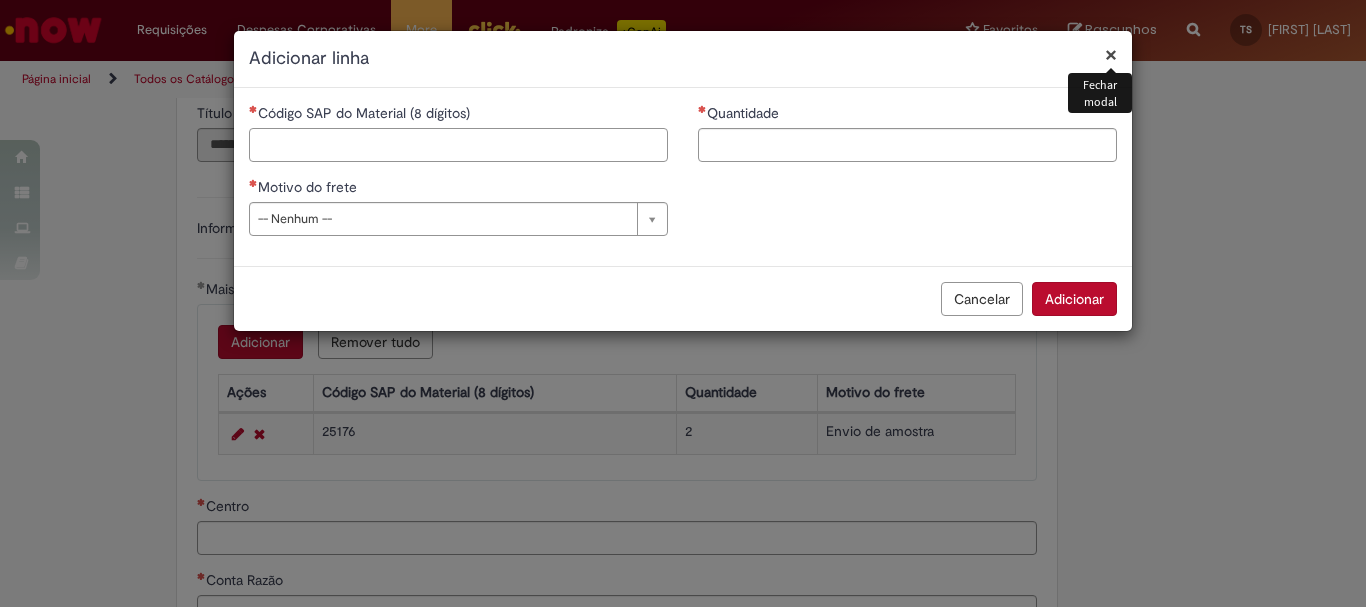 click on "Código SAP do Material (8 dígitos)" at bounding box center (458, 145) 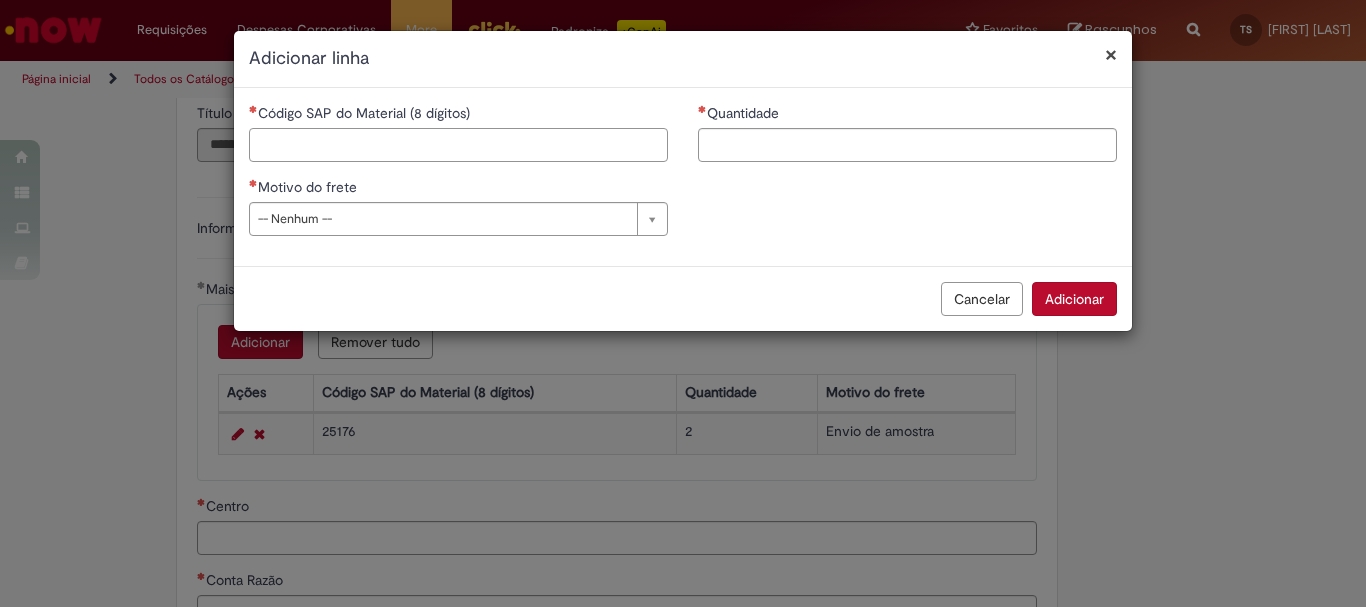 paste on "*****" 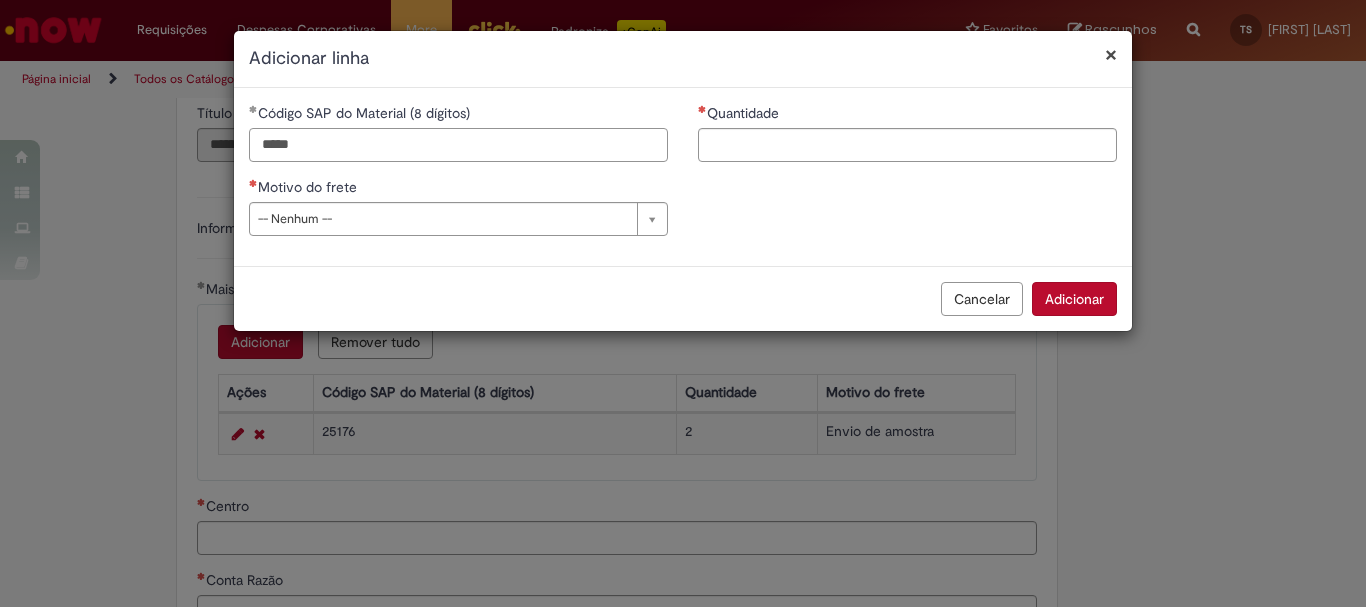 type on "*****" 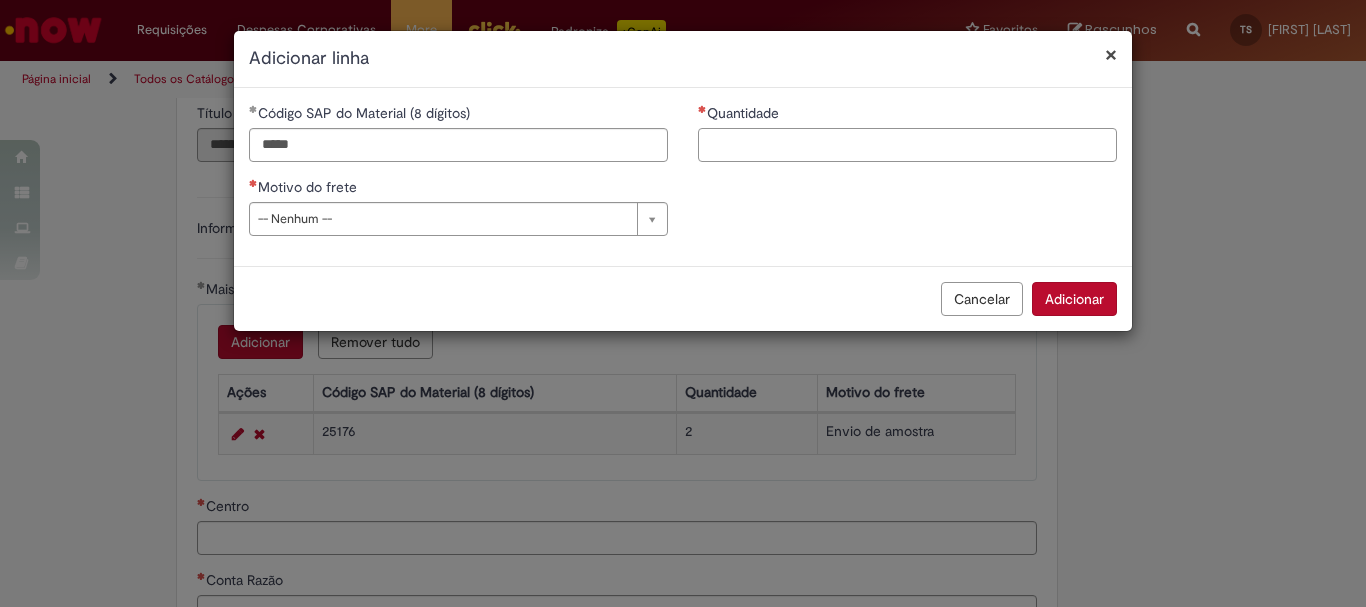 click on "Quantidade" at bounding box center [907, 145] 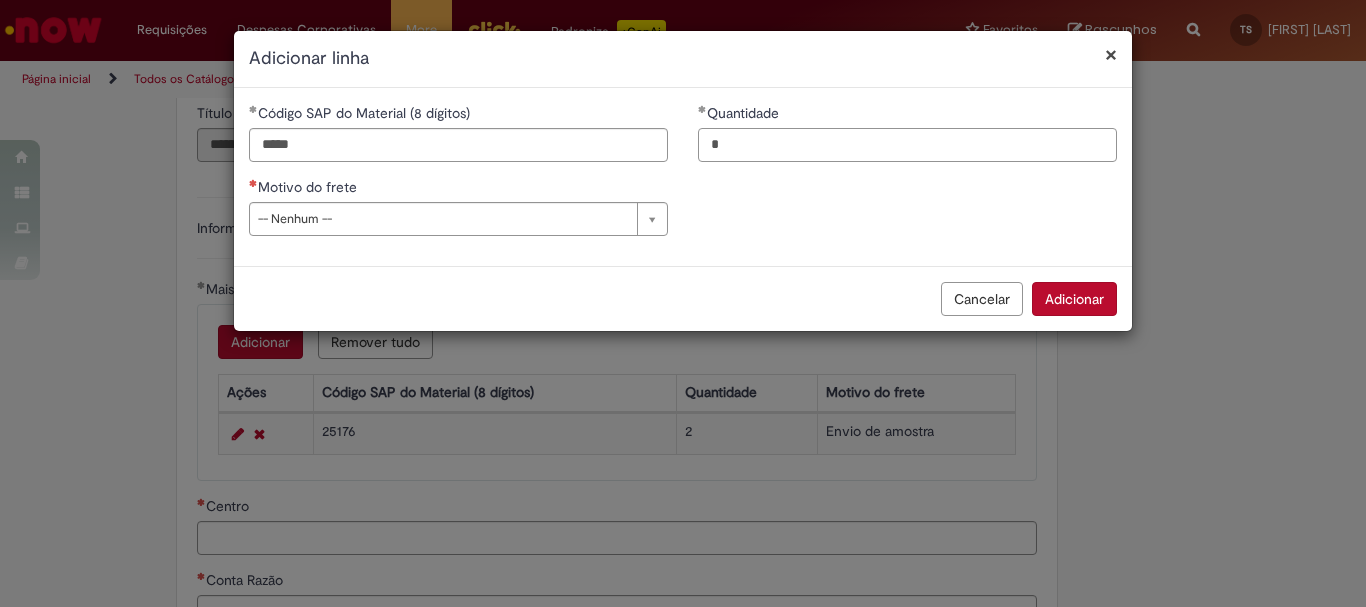 type on "*" 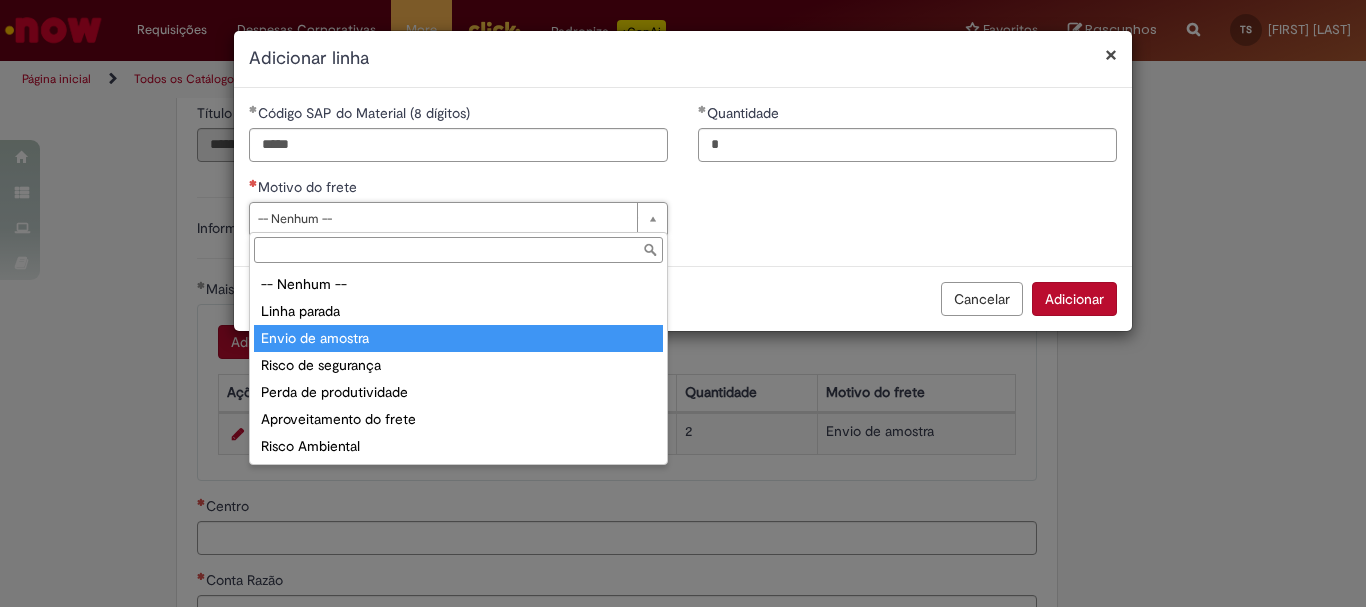 type on "**********" 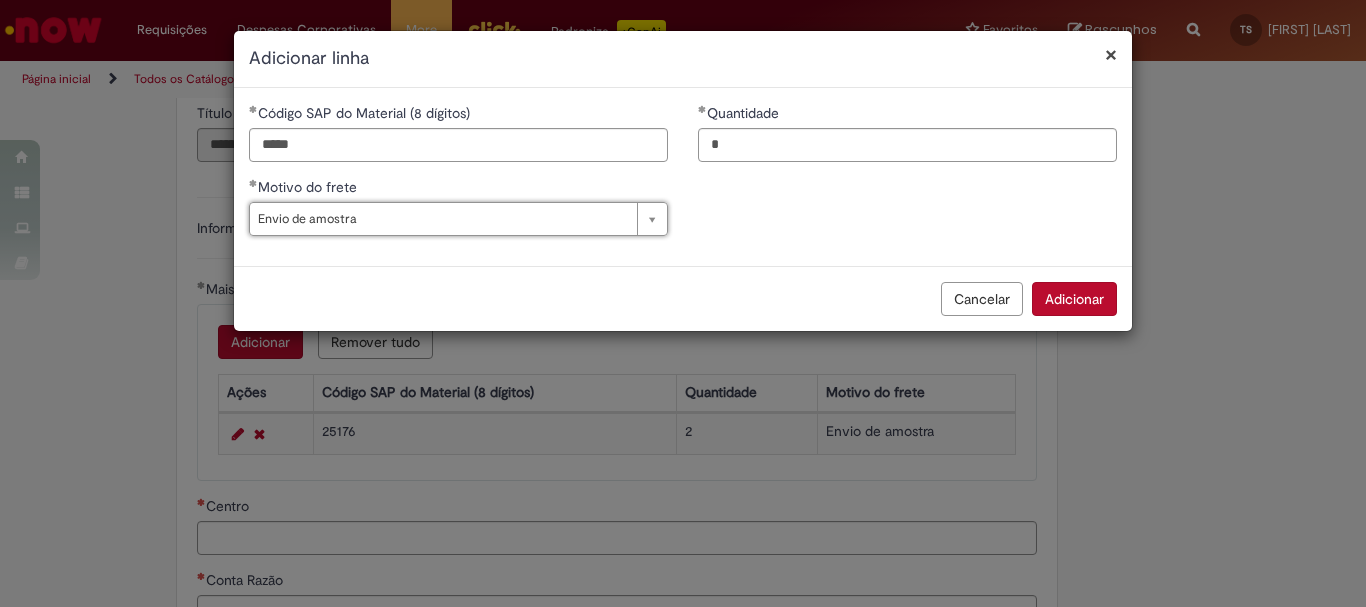 click on "Adicionar" at bounding box center (1074, 299) 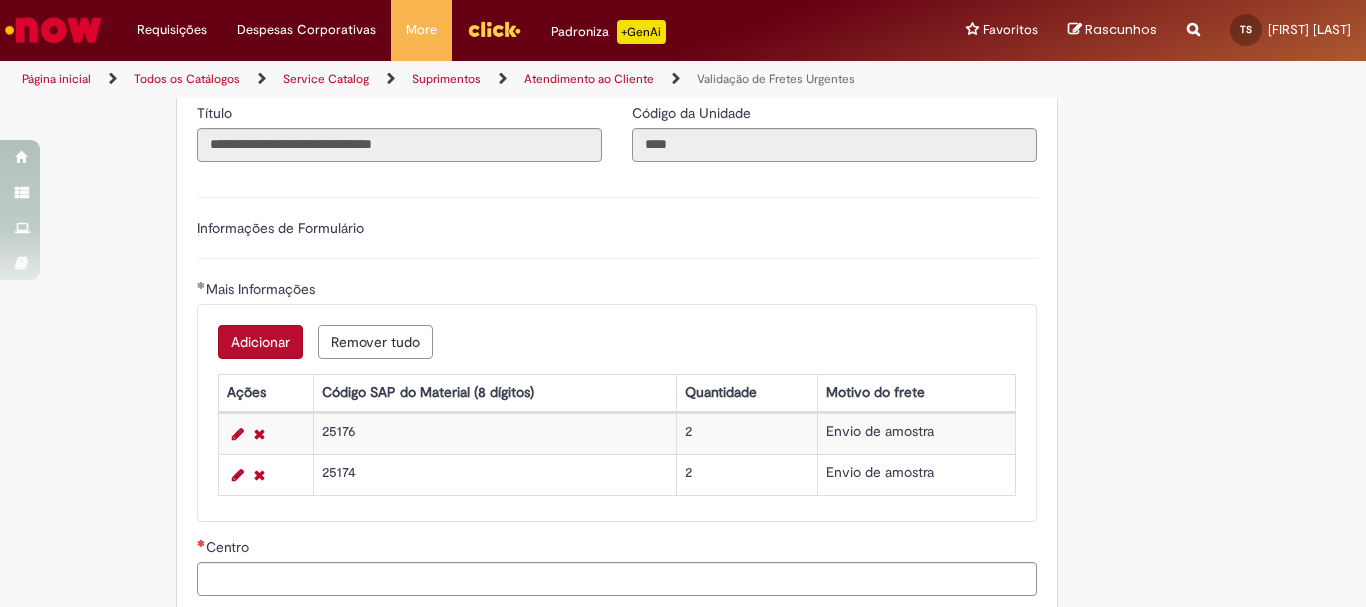 click on "Adicionar" at bounding box center (260, 342) 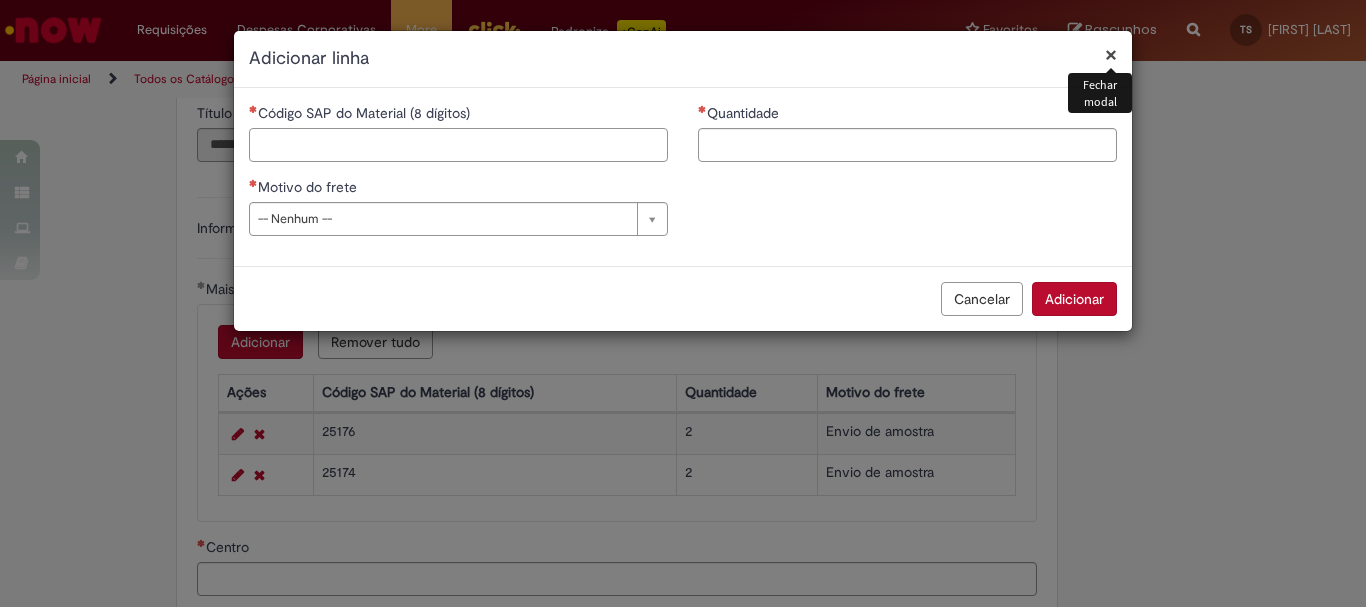 click on "Código SAP do Material (8 dígitos)" at bounding box center (458, 145) 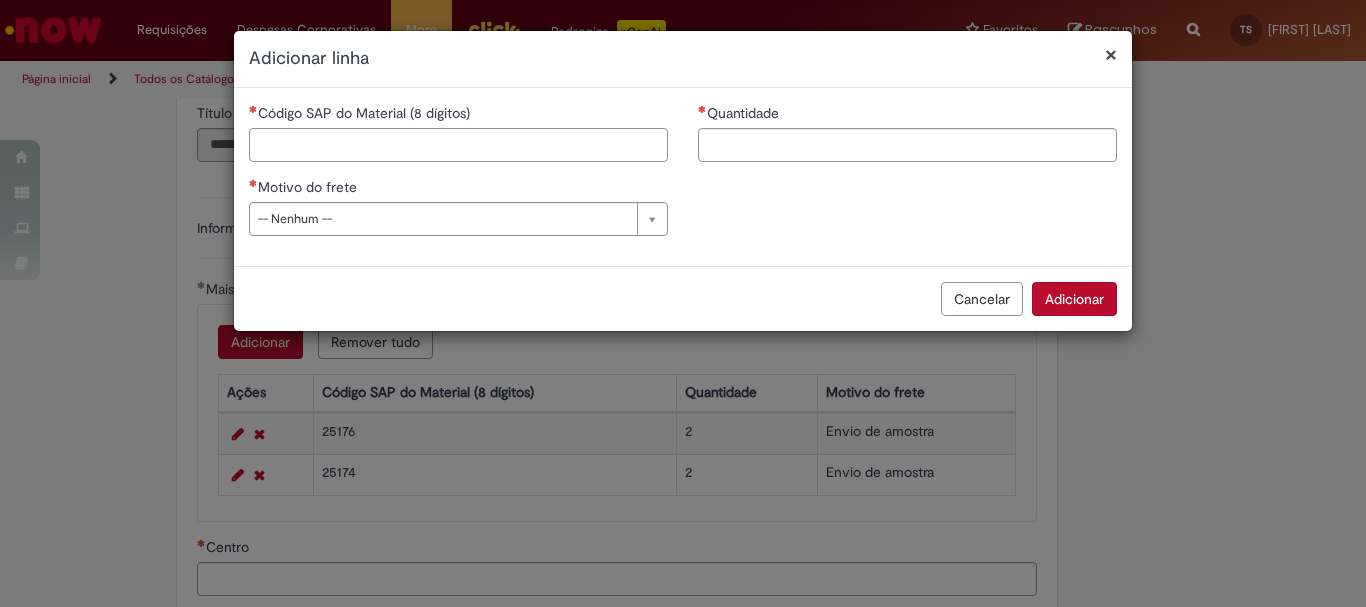 paste on "*****" 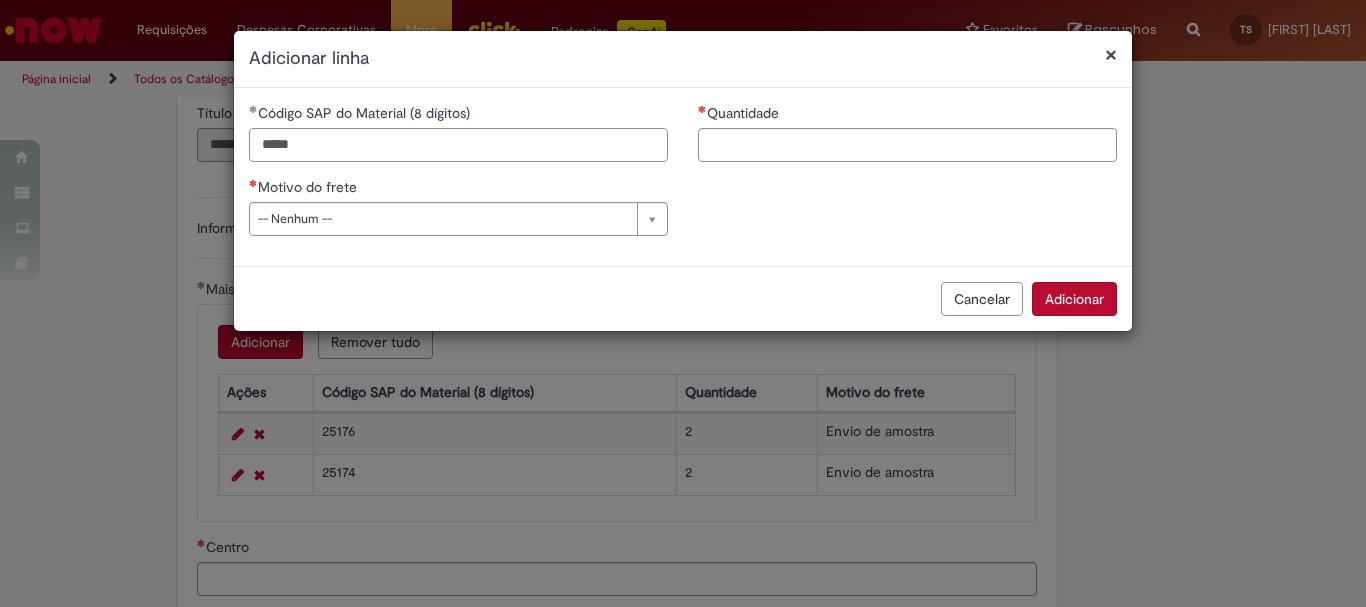 type on "*****" 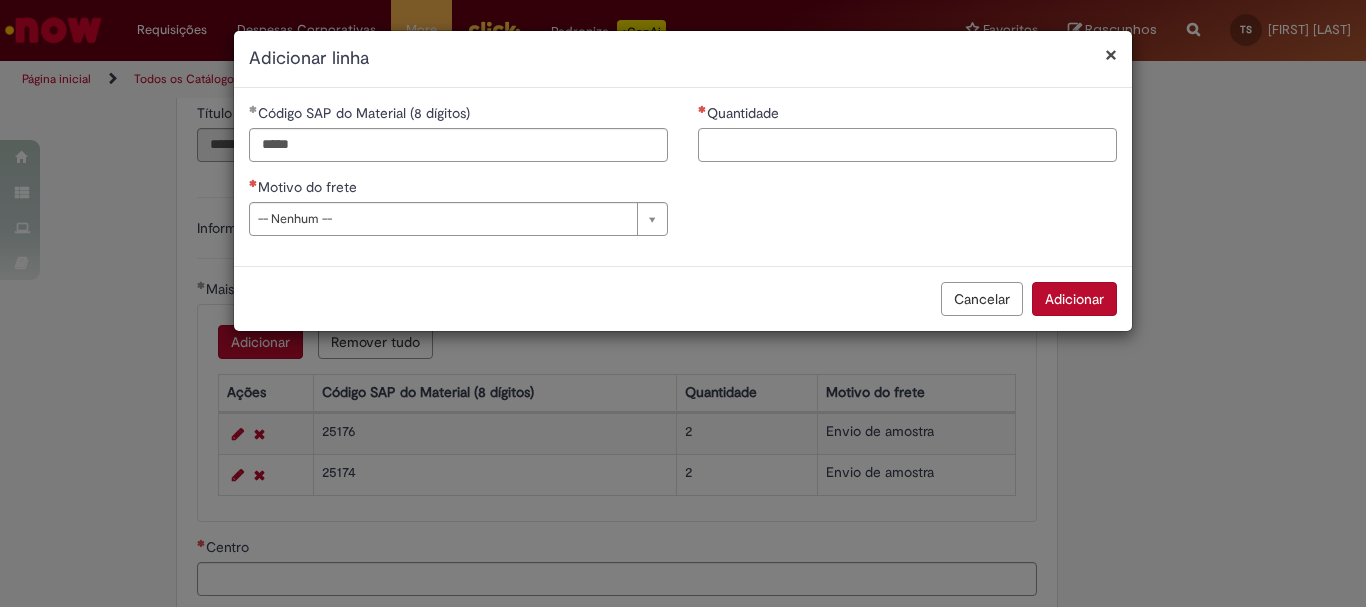 click on "Quantidade" at bounding box center (907, 145) 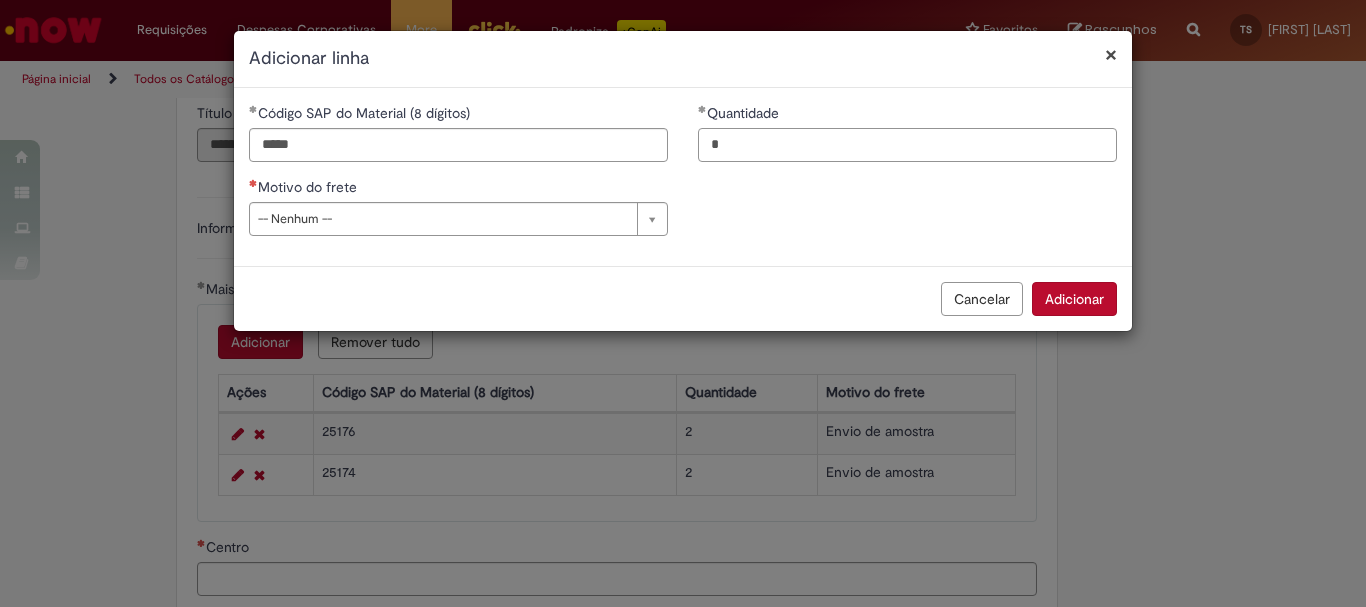 type on "*" 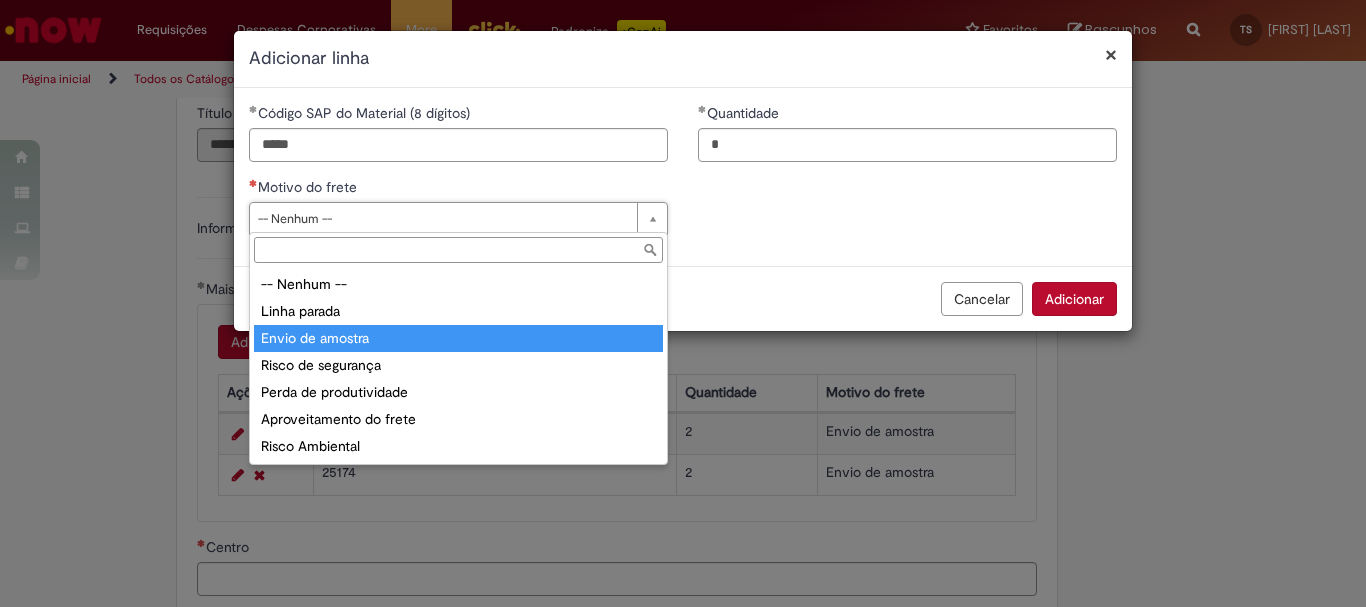 type on "**********" 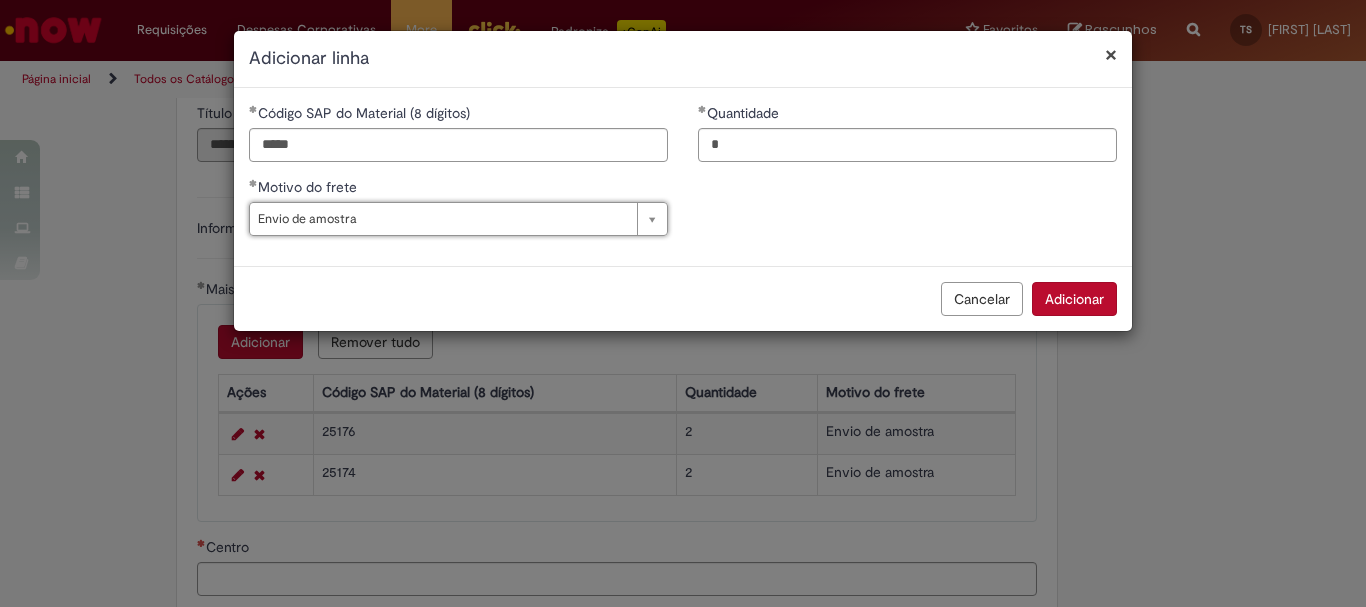 click on "Adicionar" at bounding box center (1074, 299) 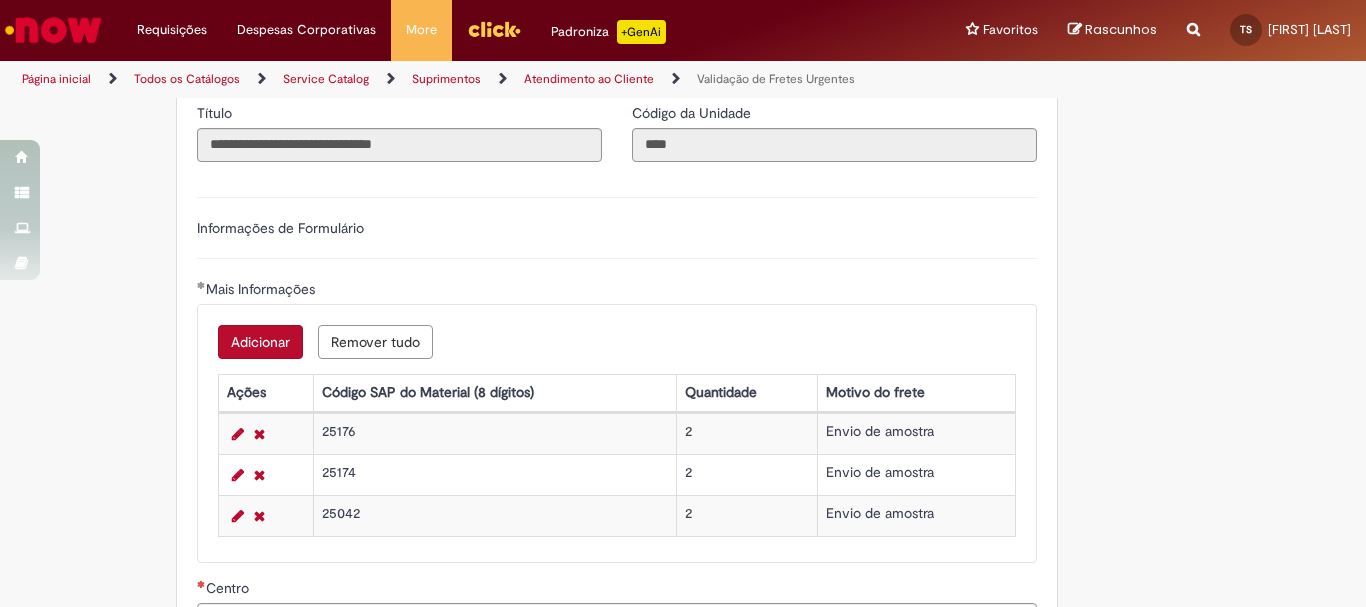 scroll, scrollTop: 800, scrollLeft: 0, axis: vertical 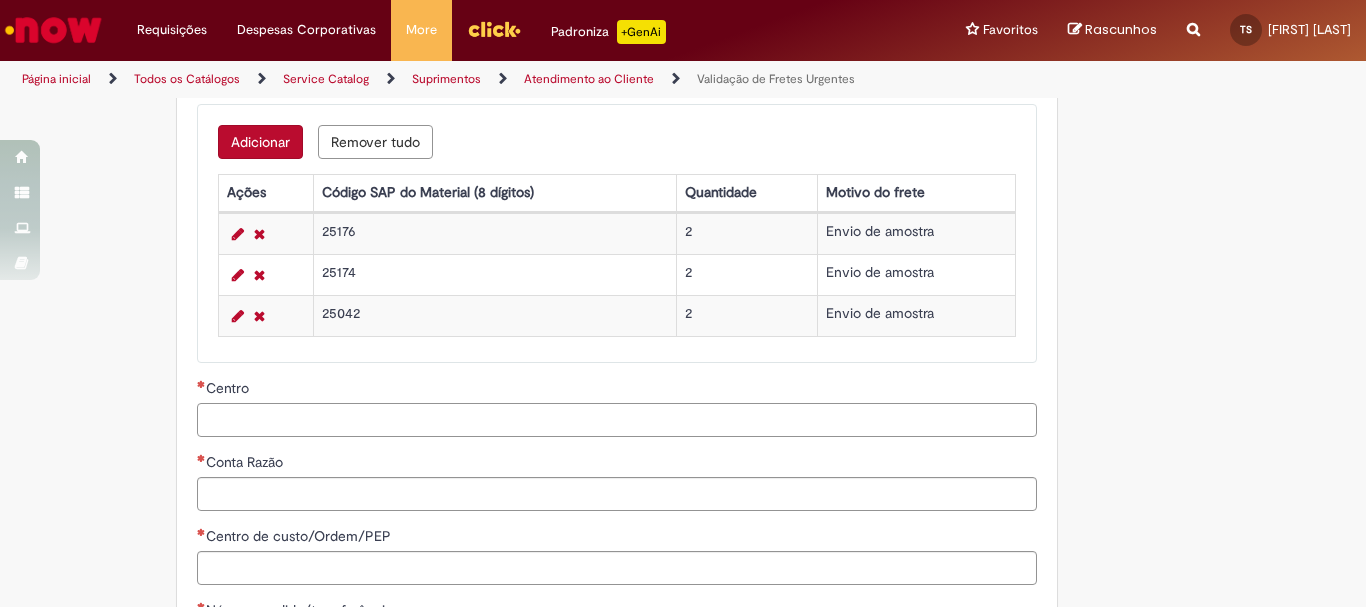 click on "Centro" at bounding box center [617, 420] 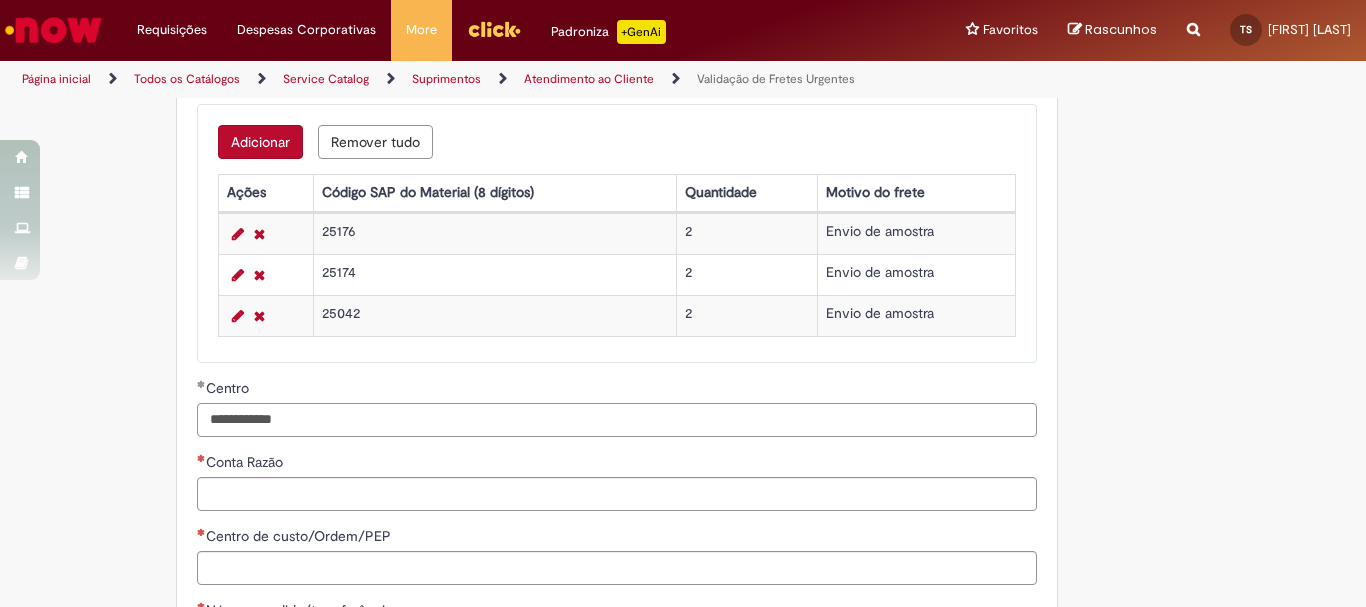 type on "**********" 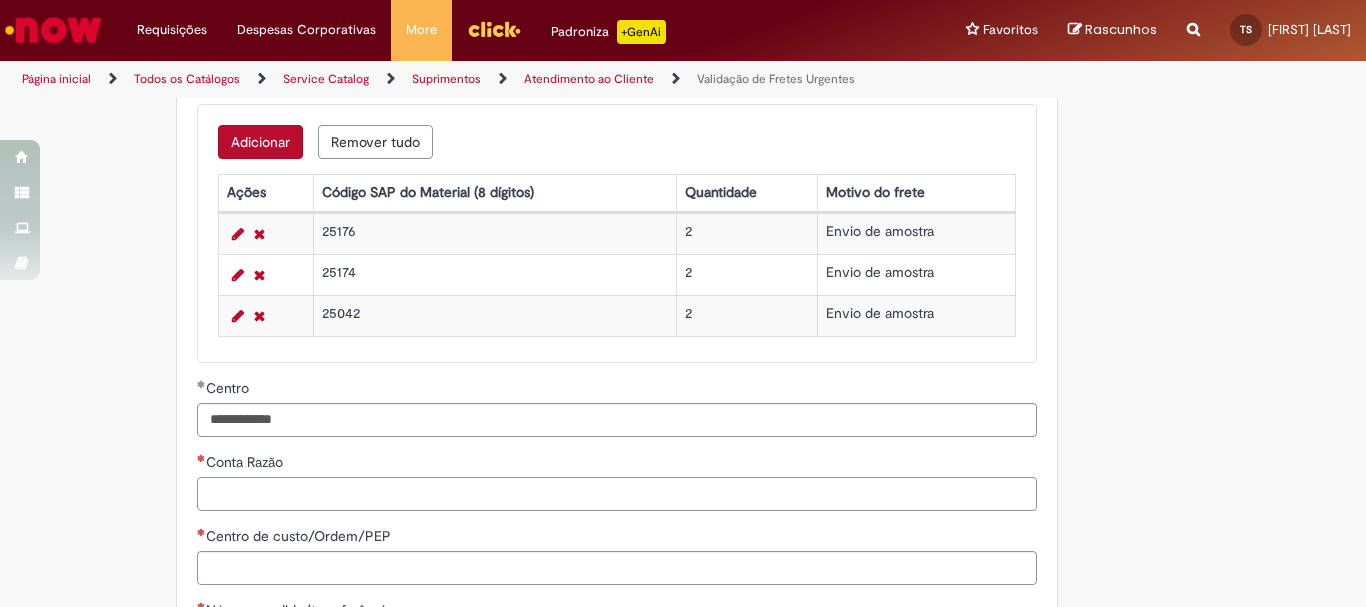 click on "Conta Razão" at bounding box center (617, 494) 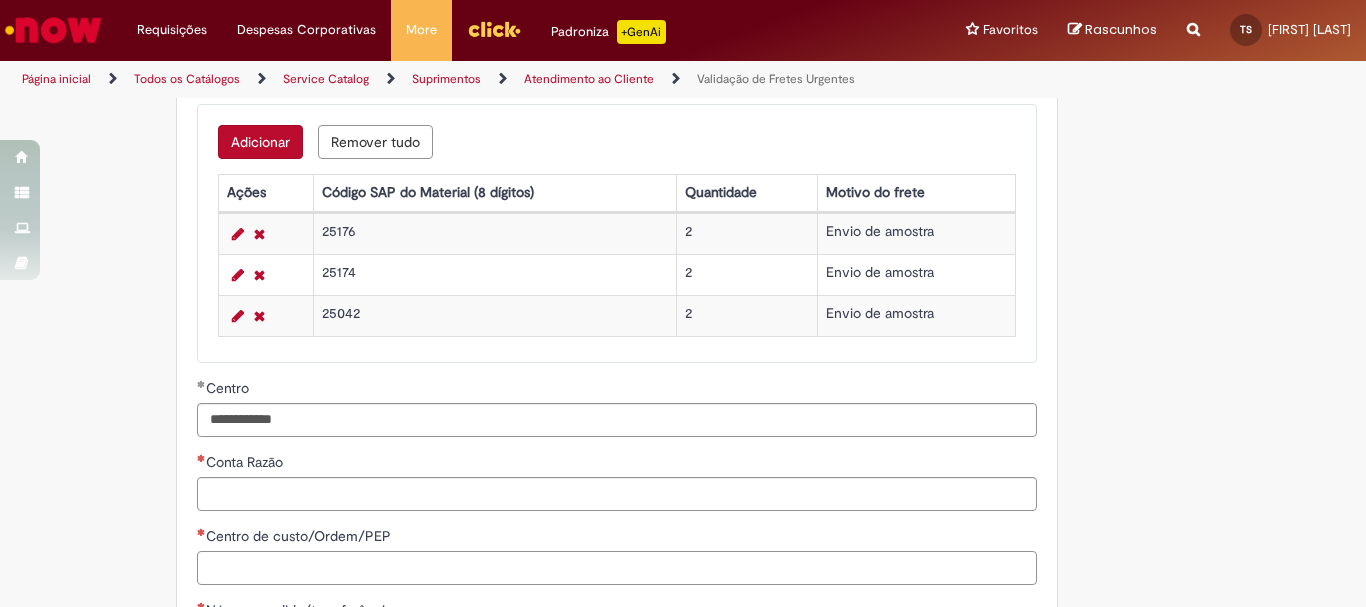 click on "Centro de custo/Ordem/PEP" at bounding box center (617, 568) 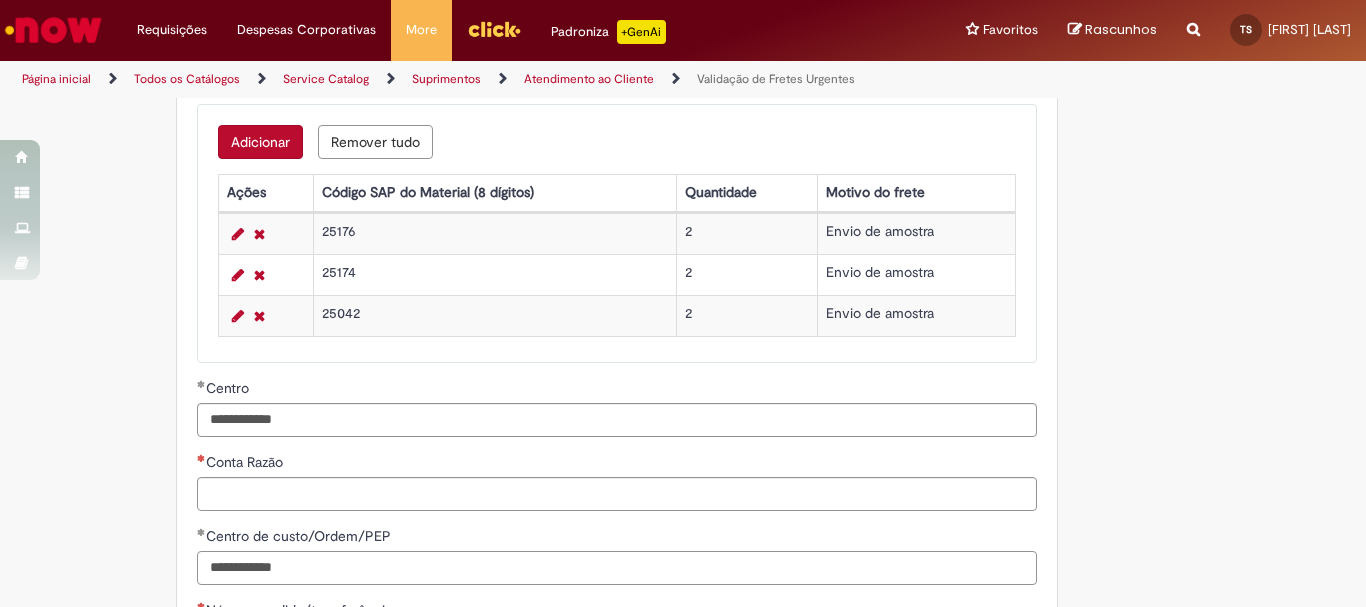type on "**********" 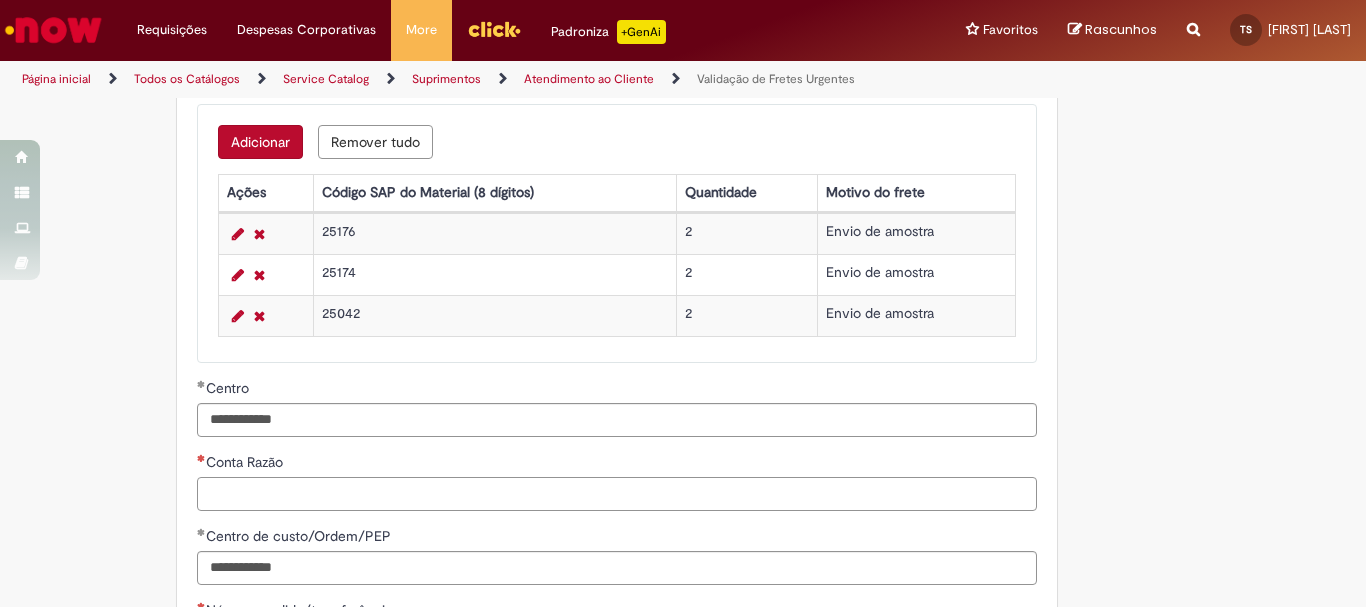 click on "Conta Razão" at bounding box center [617, 494] 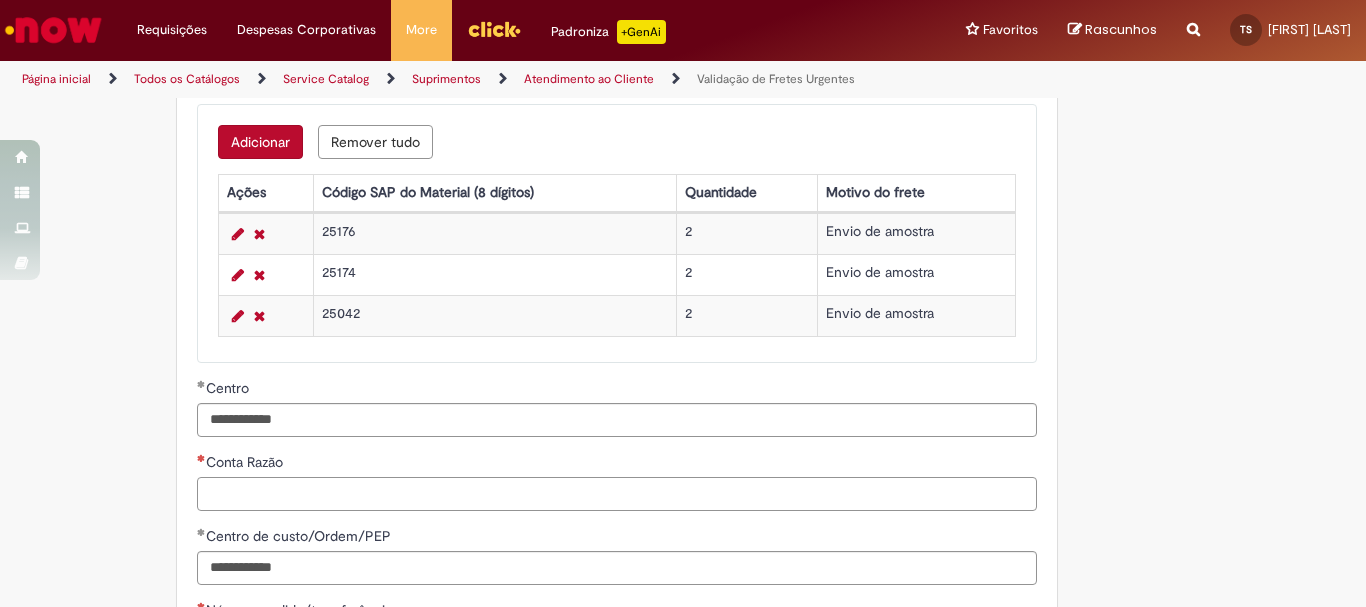 paste on "********" 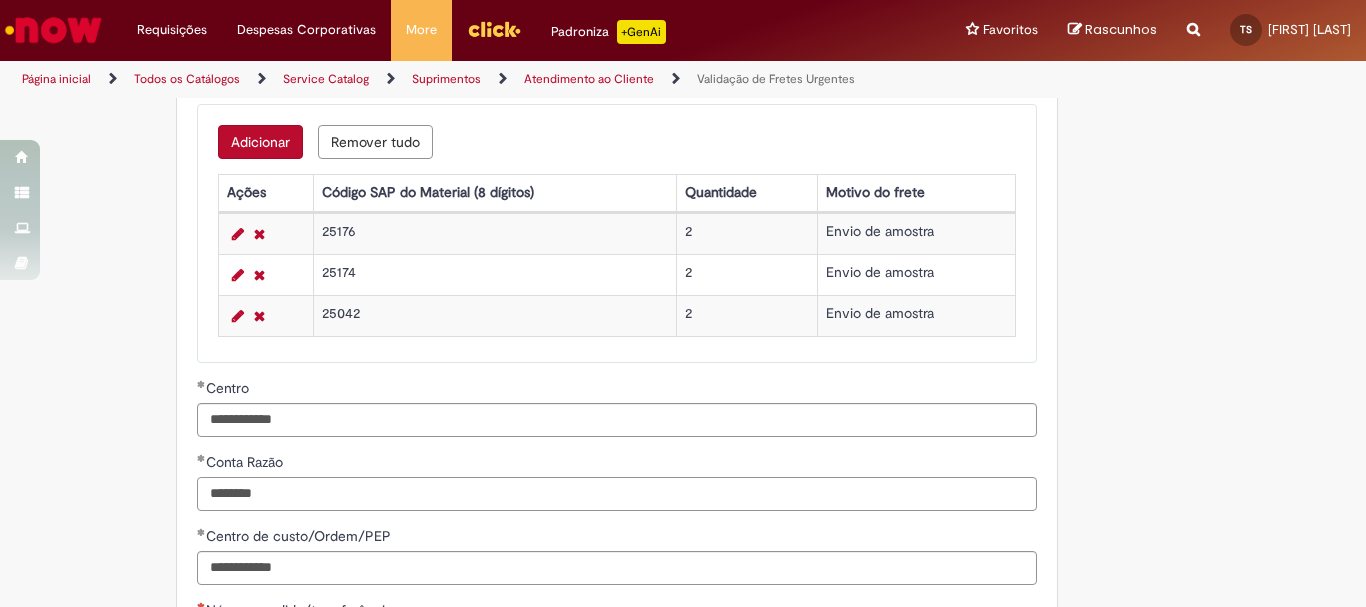scroll, scrollTop: 1000, scrollLeft: 0, axis: vertical 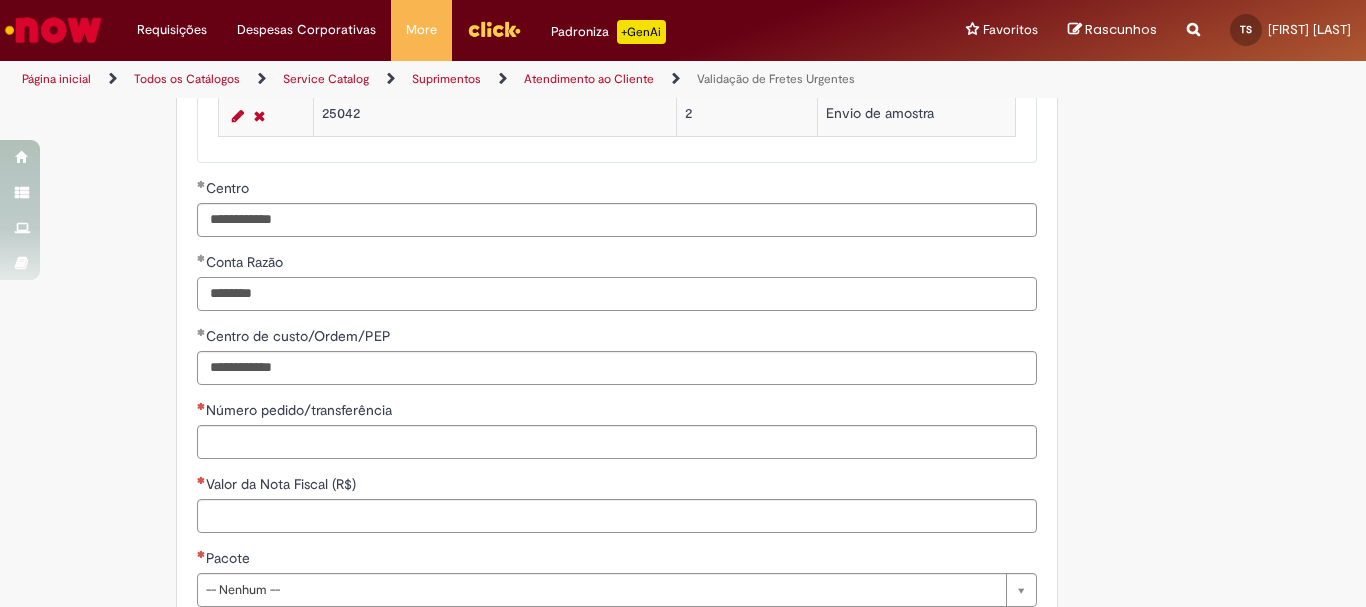 type on "********" 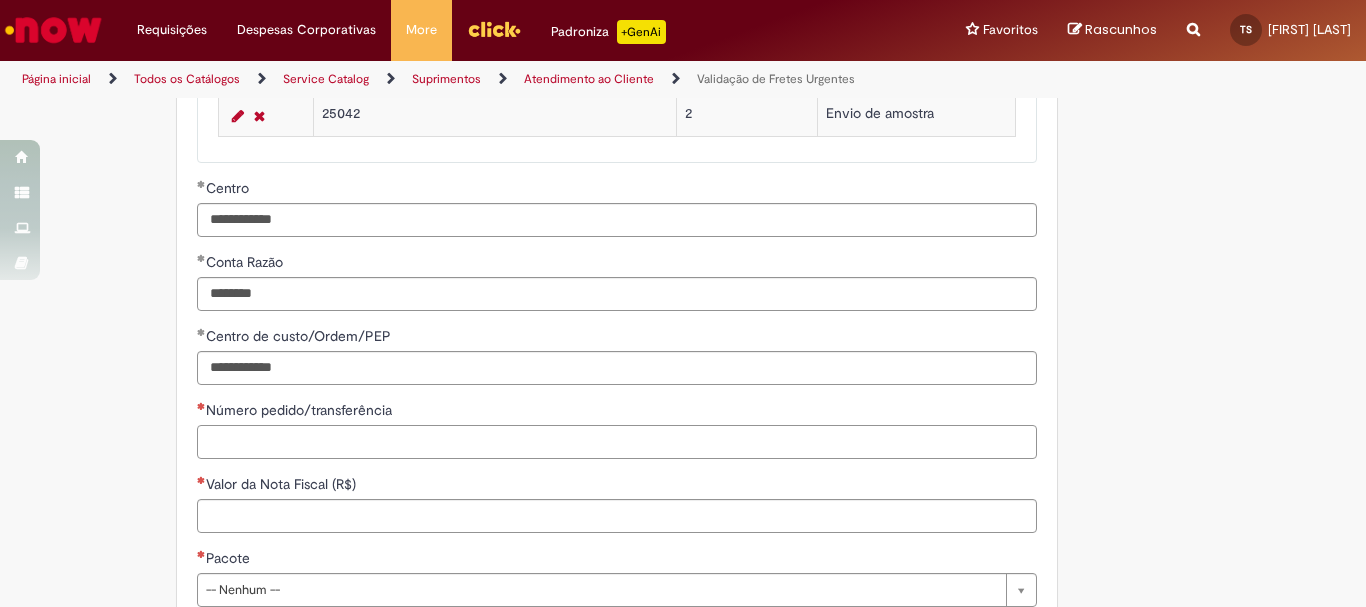 click on "Número pedido/transferência" at bounding box center (617, 442) 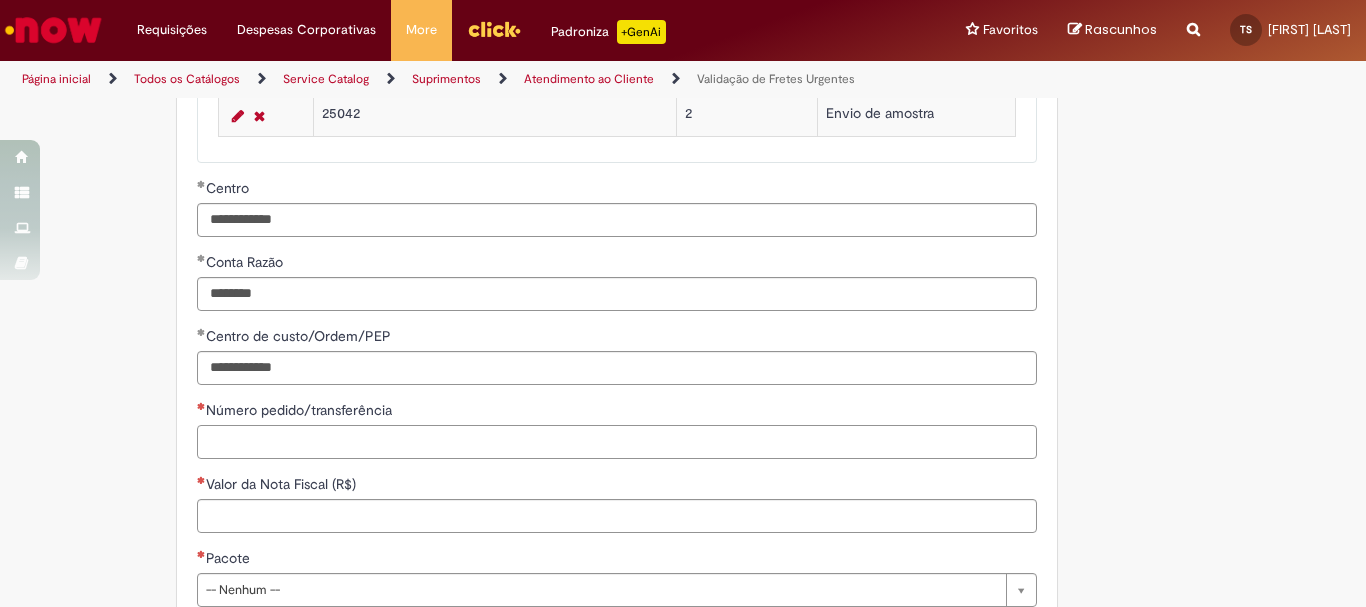 paste on "********" 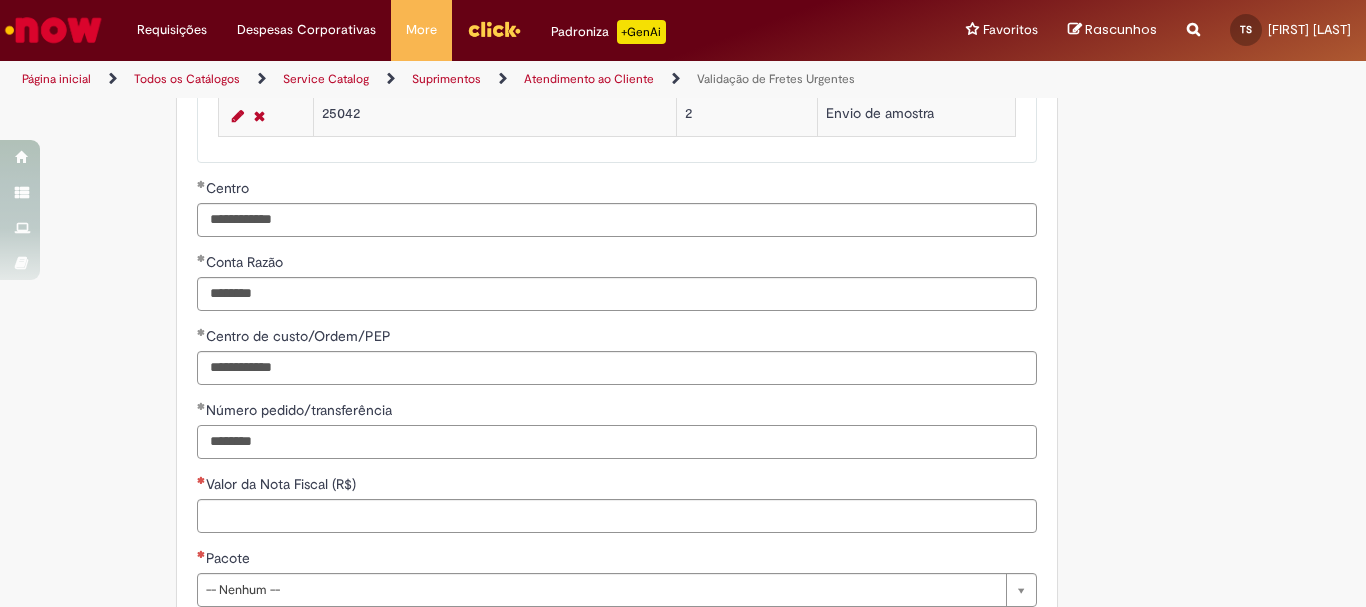 scroll, scrollTop: 1100, scrollLeft: 0, axis: vertical 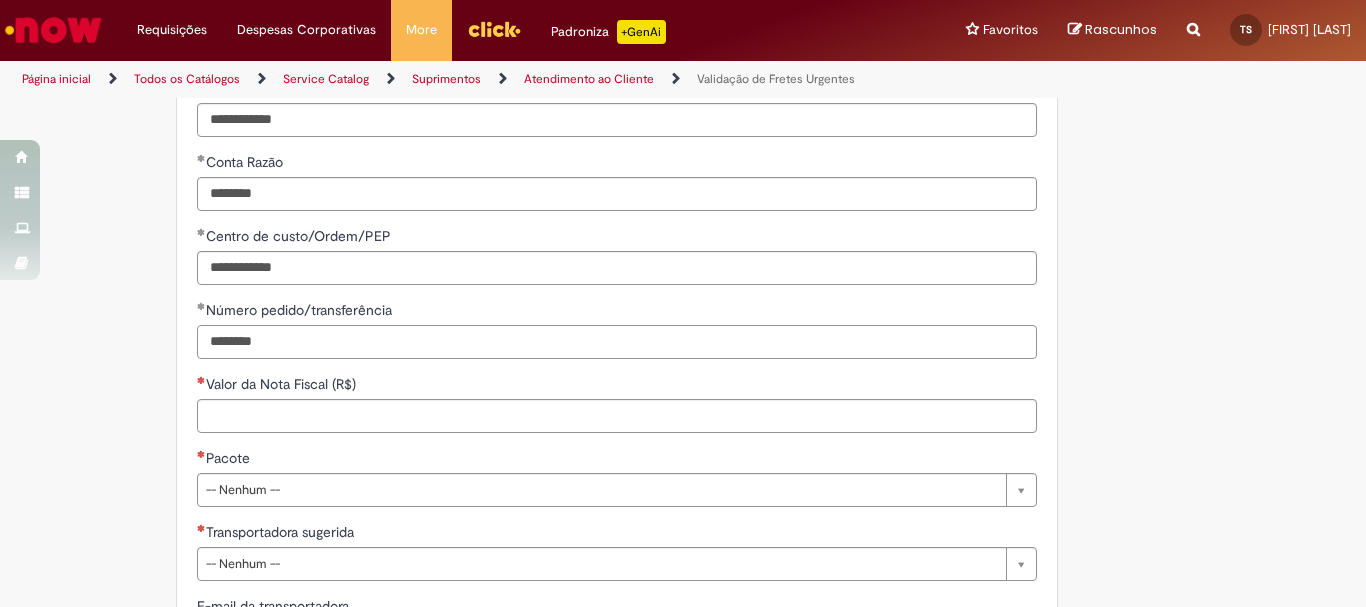 type on "********" 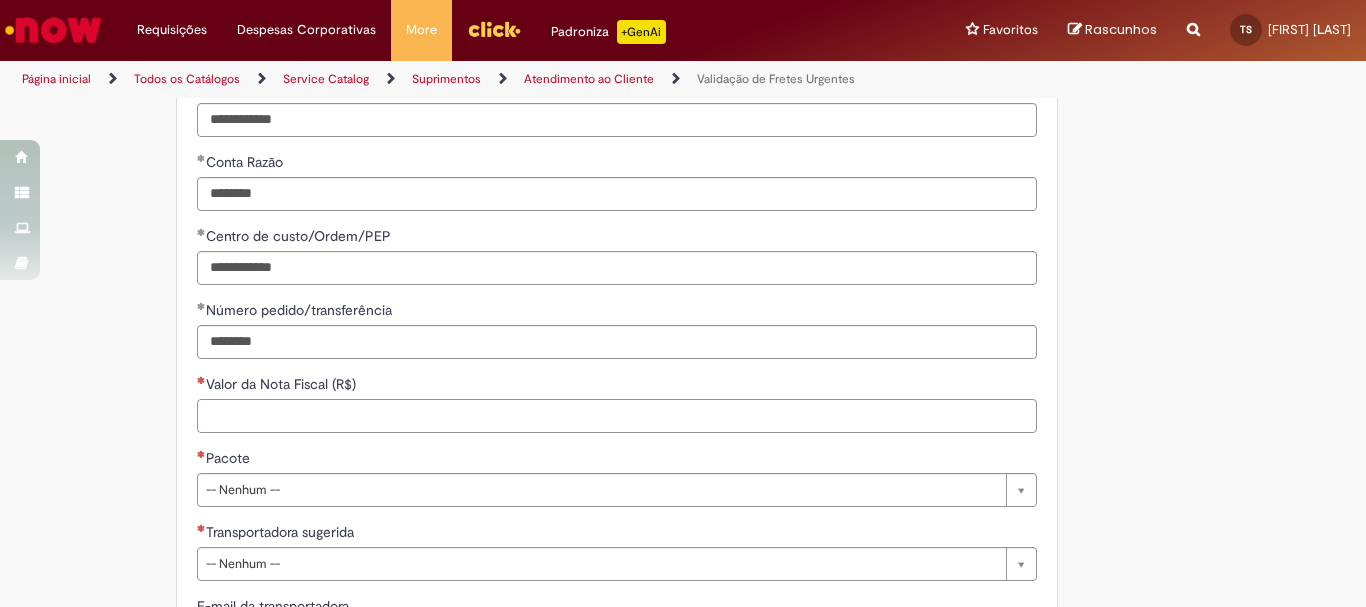 click on "Valor da Nota Fiscal (R$)" at bounding box center [617, 416] 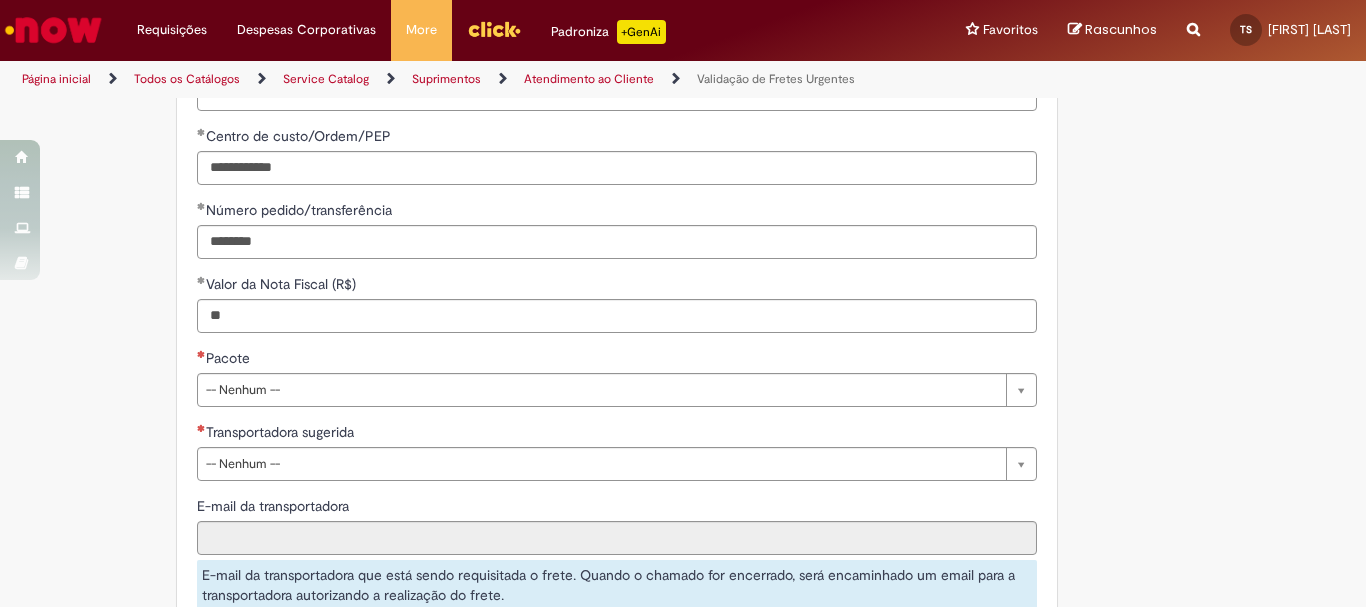 type on "********" 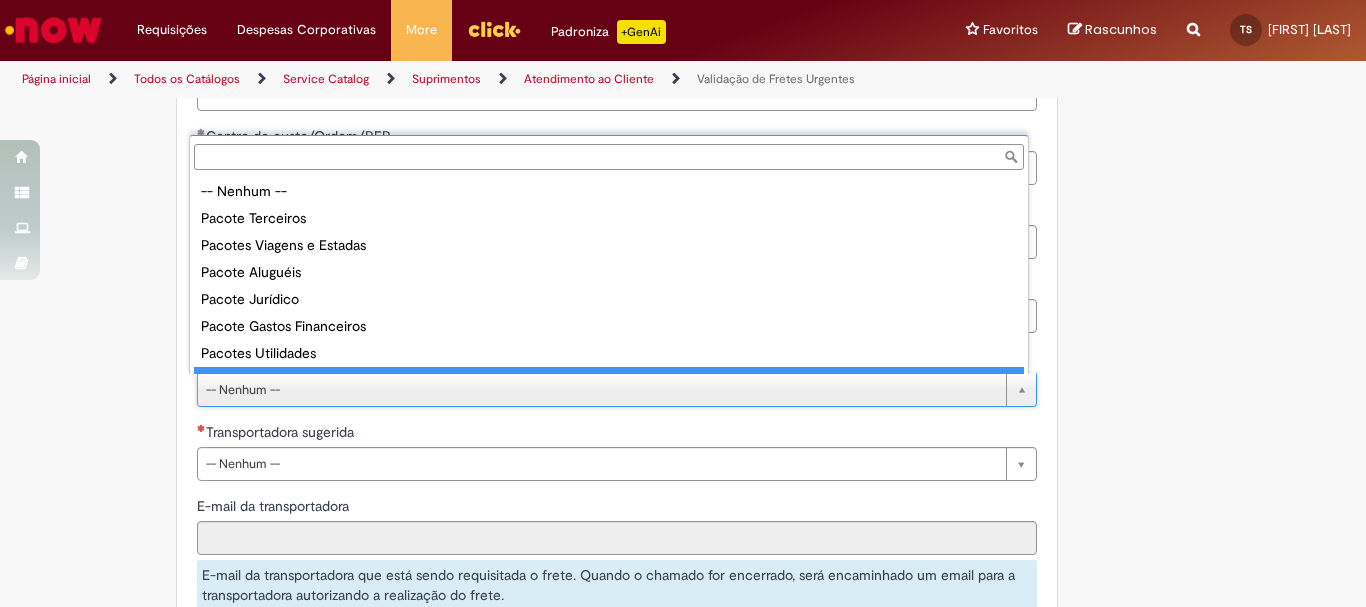 scroll, scrollTop: 16, scrollLeft: 0, axis: vertical 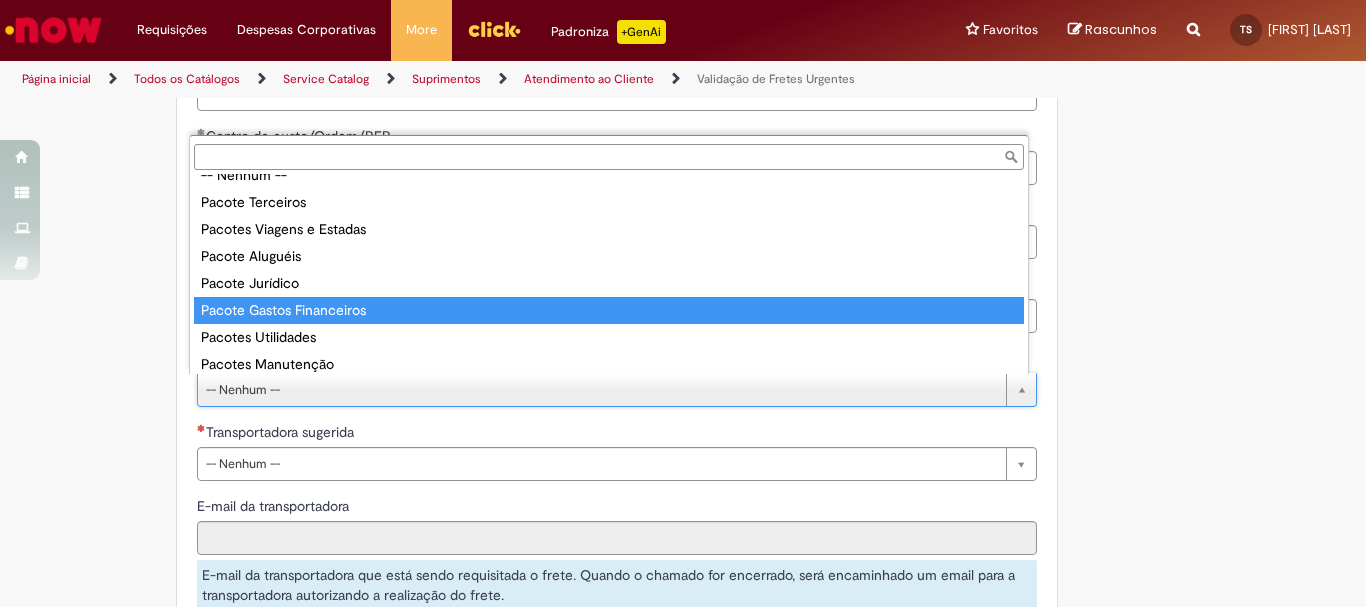 type on "**********" 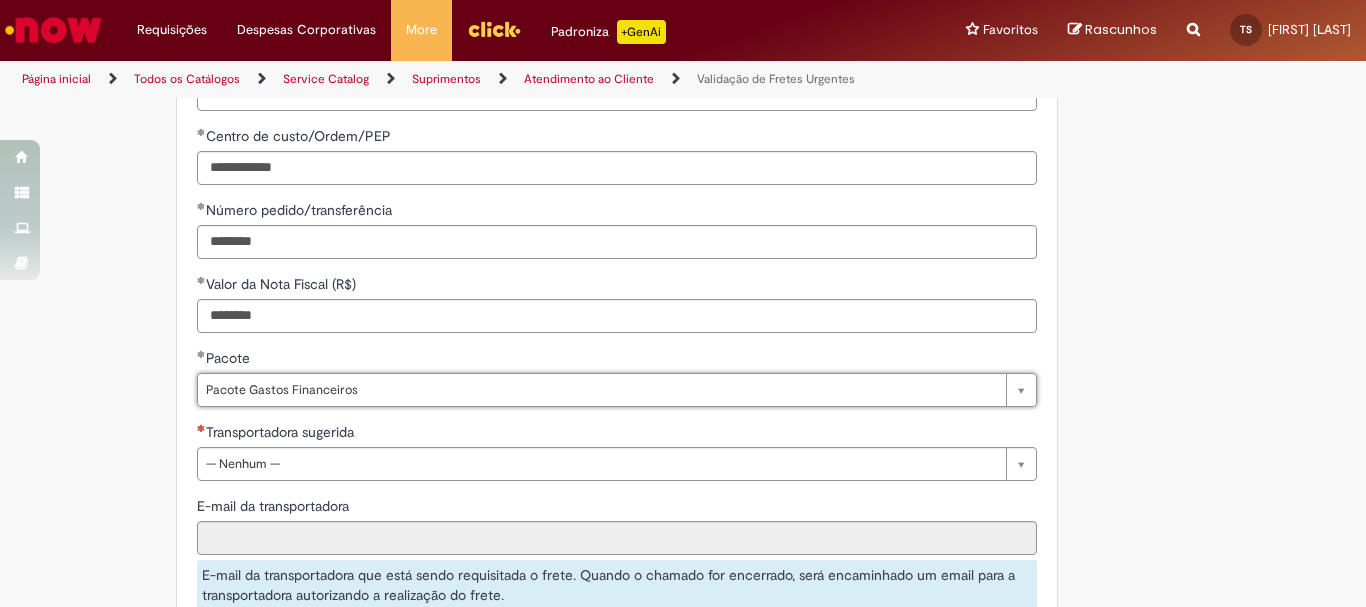 scroll, scrollTop: 1300, scrollLeft: 0, axis: vertical 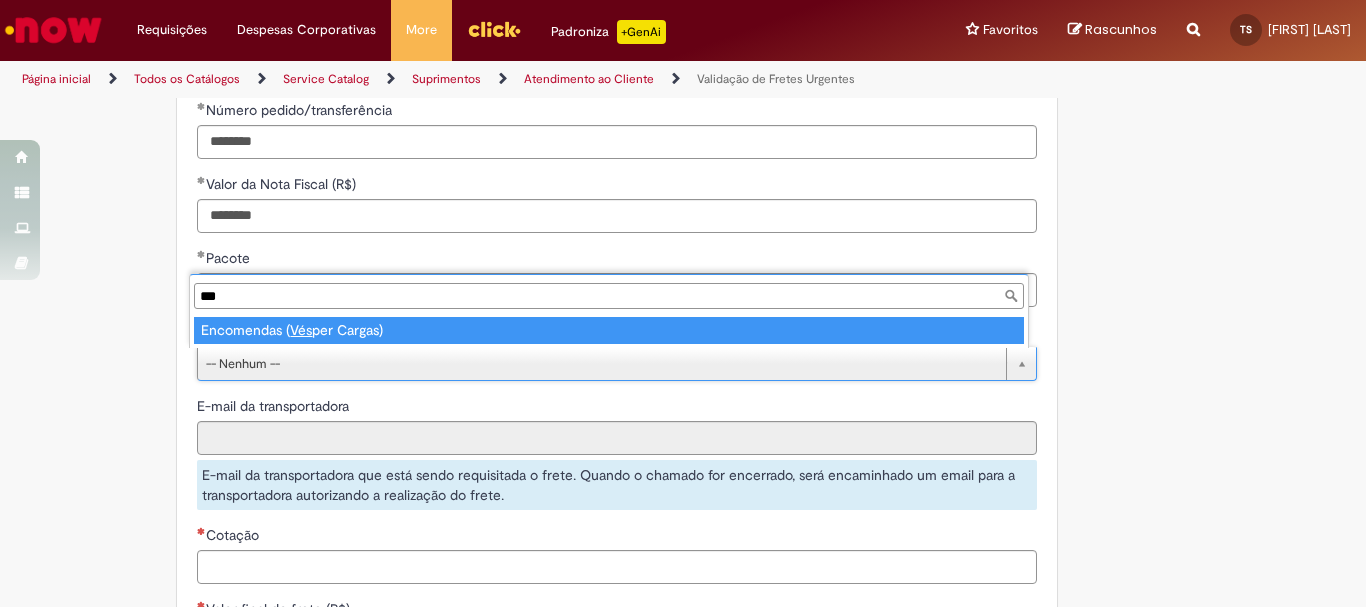 type on "***" 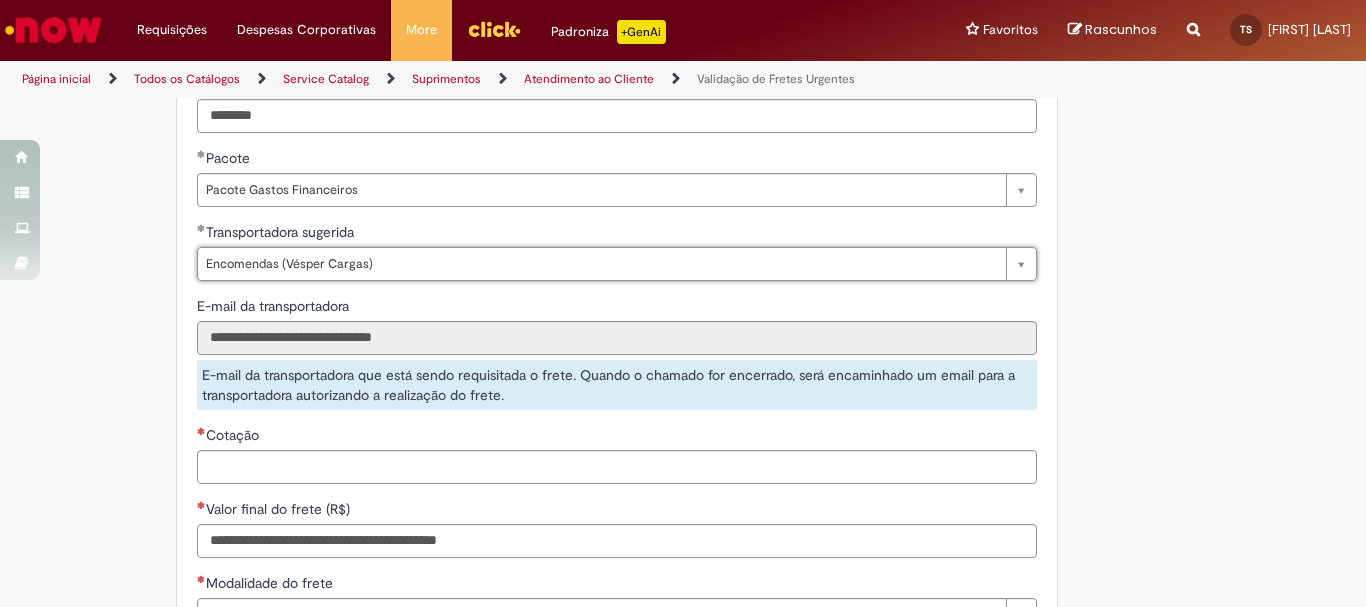 scroll, scrollTop: 1500, scrollLeft: 0, axis: vertical 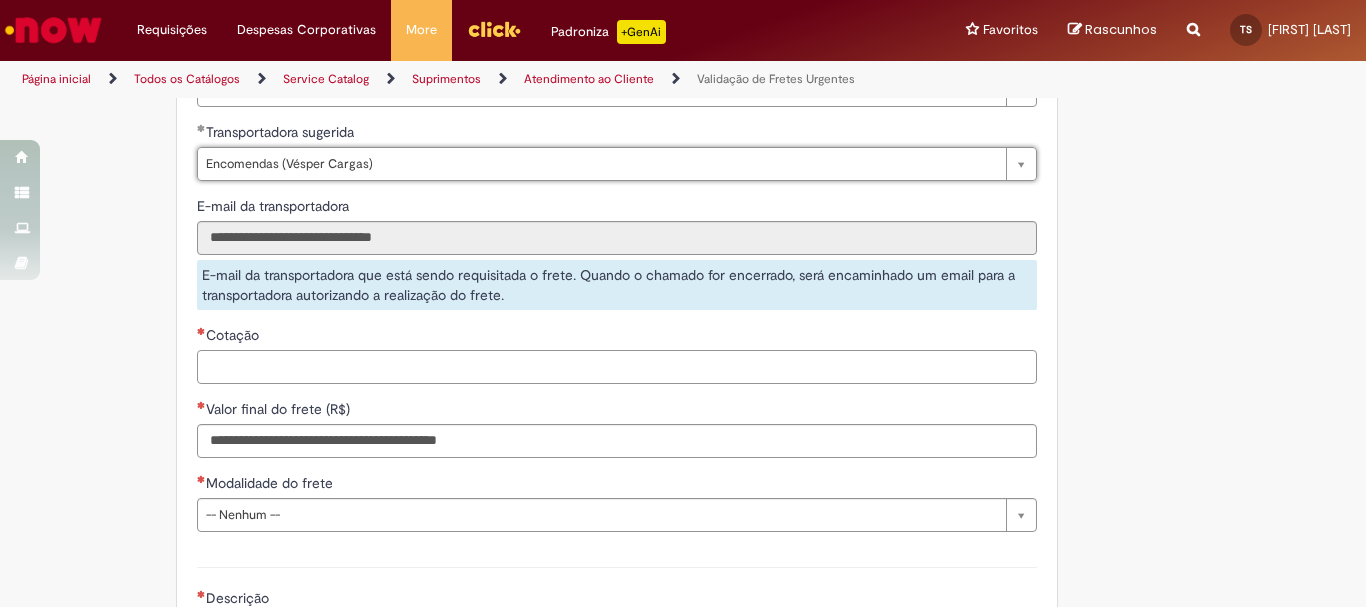 click on "Cotação" at bounding box center [617, 367] 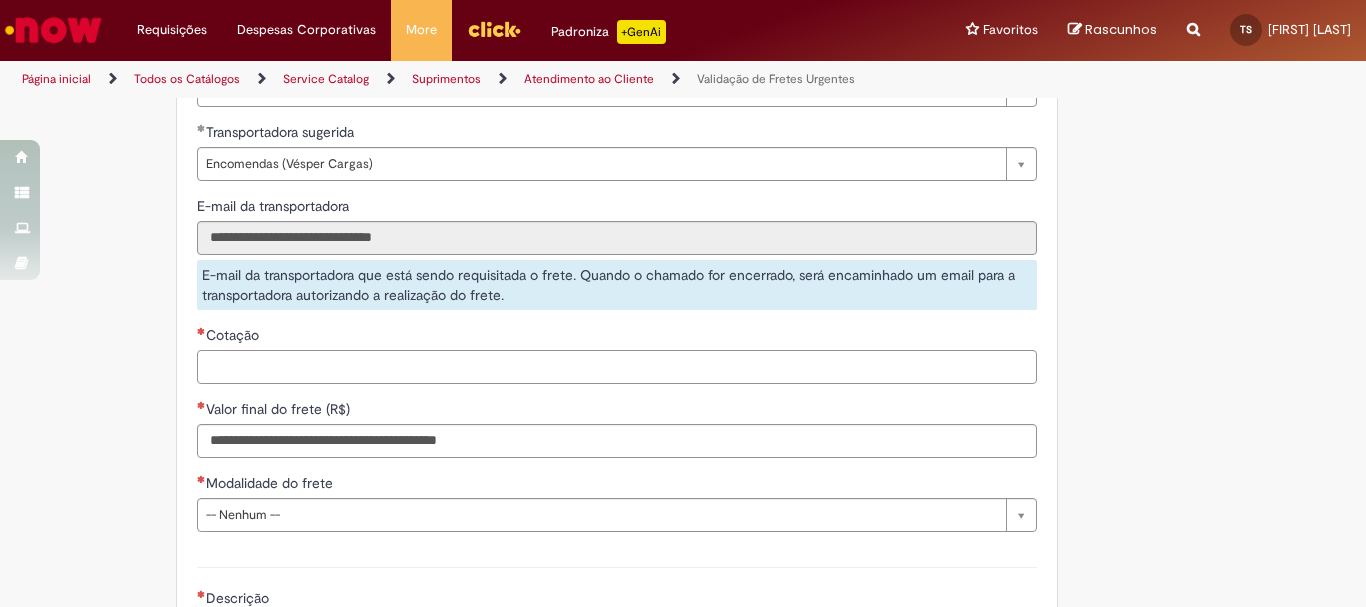 scroll, scrollTop: 1600, scrollLeft: 0, axis: vertical 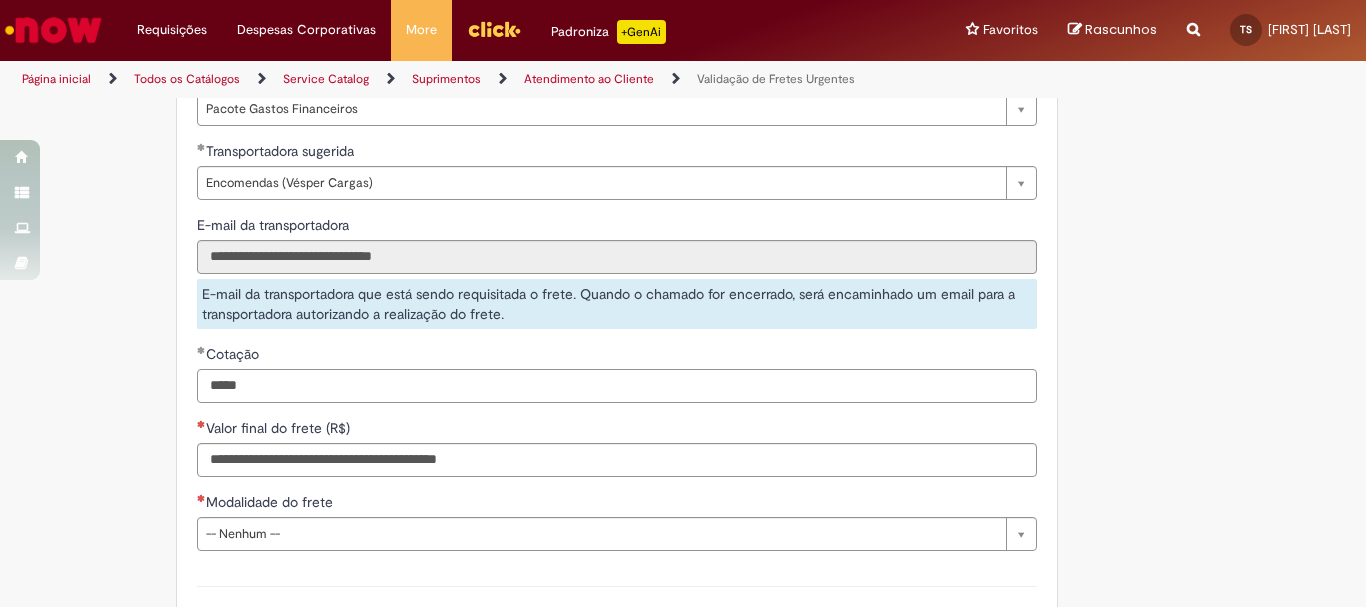type on "*****" 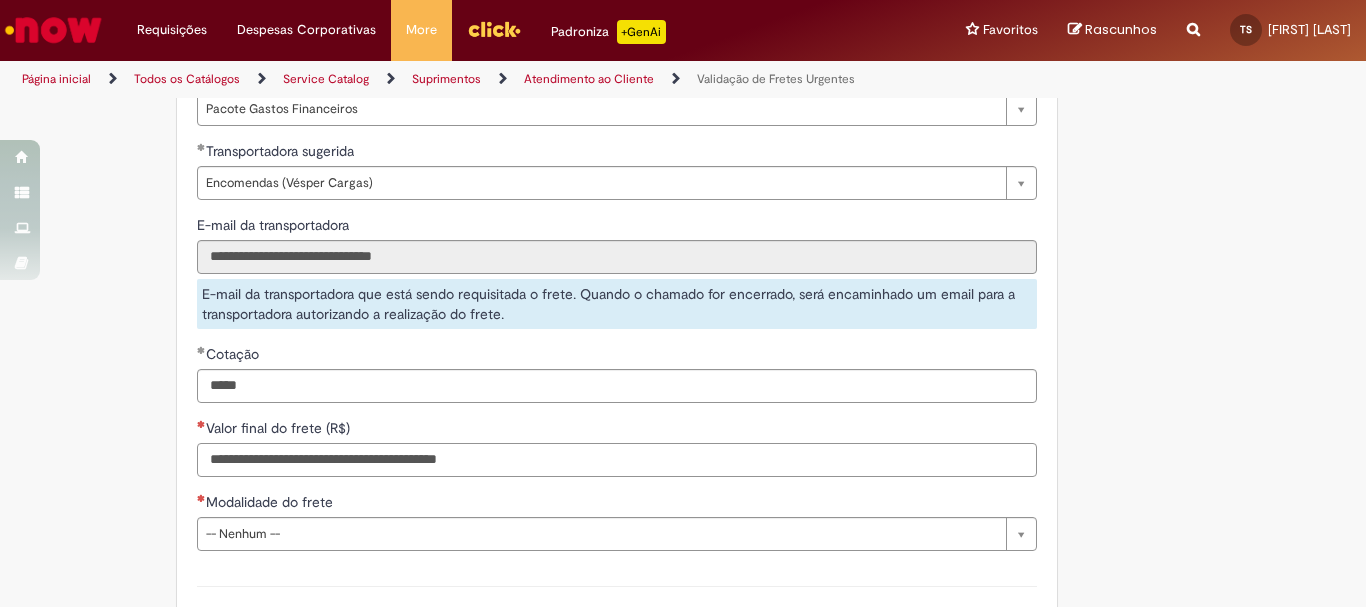 click on "Valor final do frete (R$)" at bounding box center [617, 460] 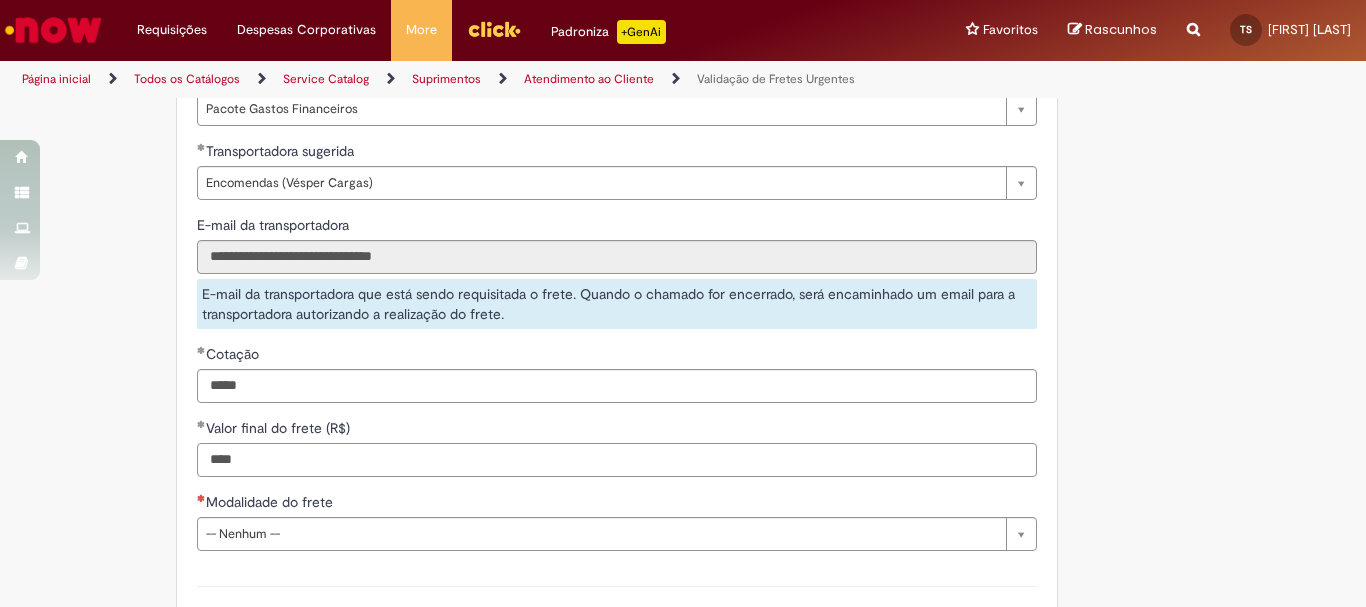 scroll, scrollTop: 1581, scrollLeft: 0, axis: vertical 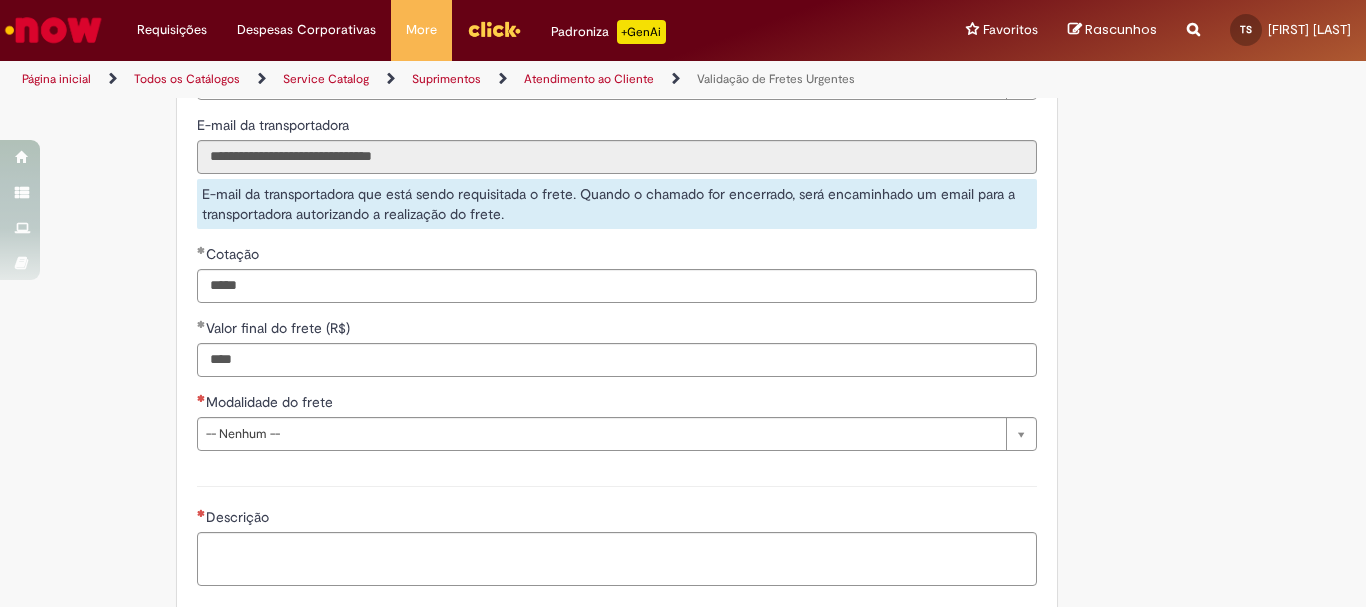 type on "**********" 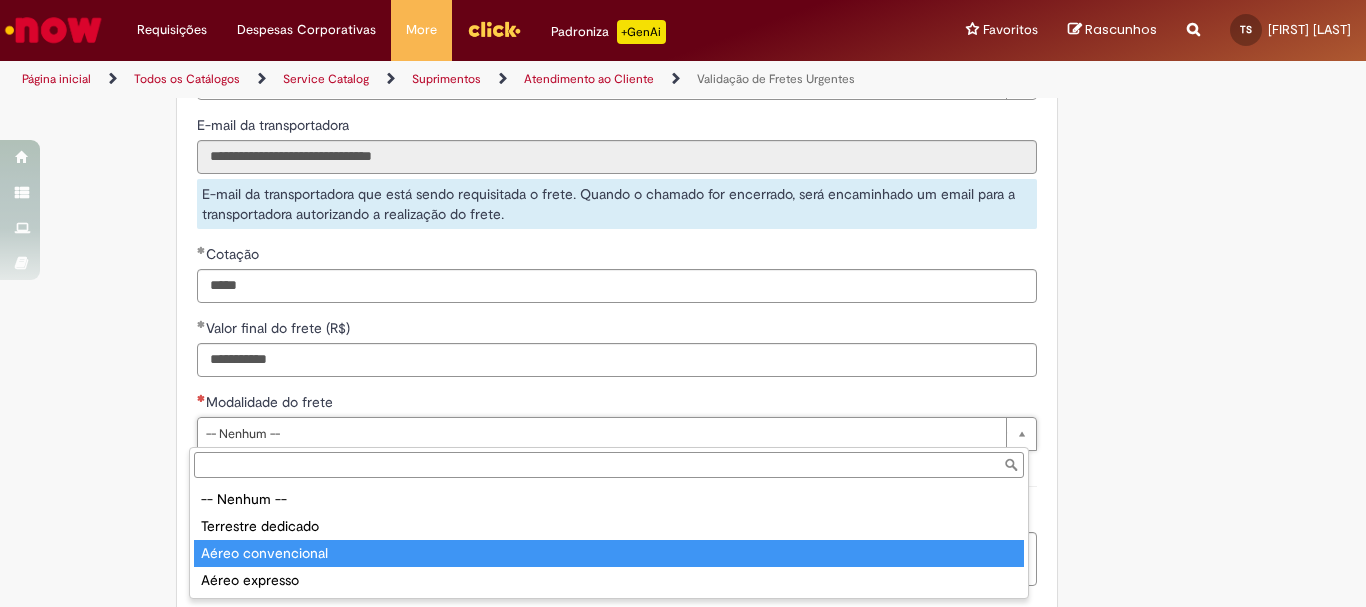 type on "**********" 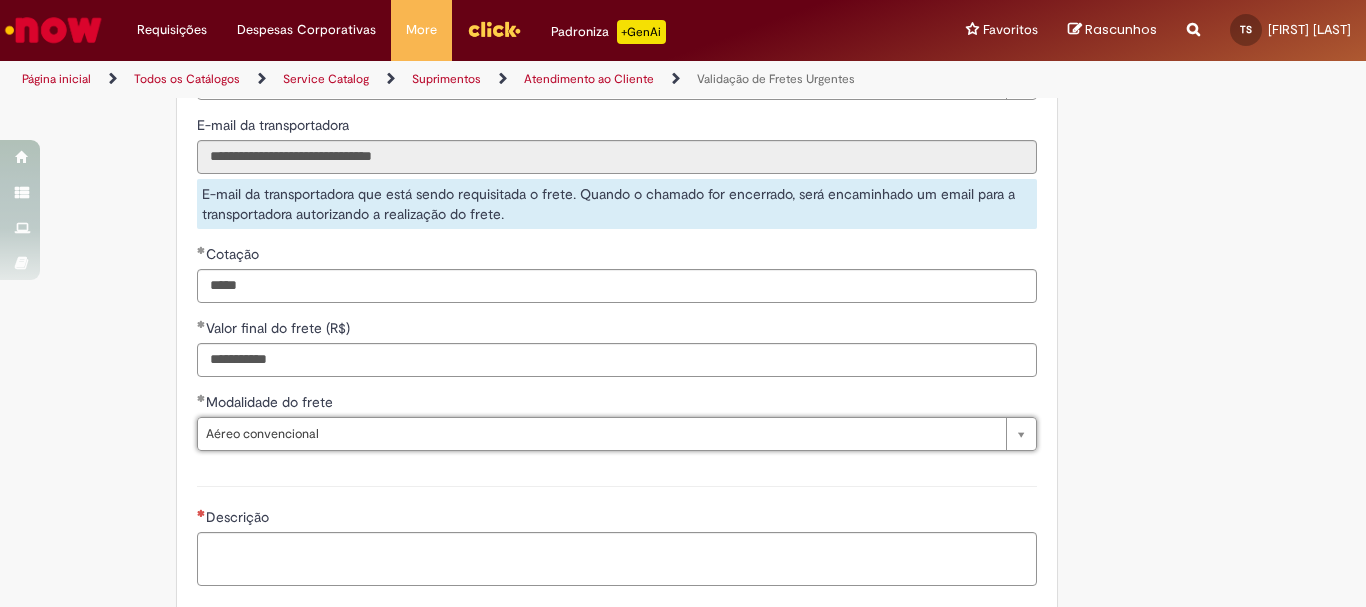 scroll, scrollTop: 1781, scrollLeft: 0, axis: vertical 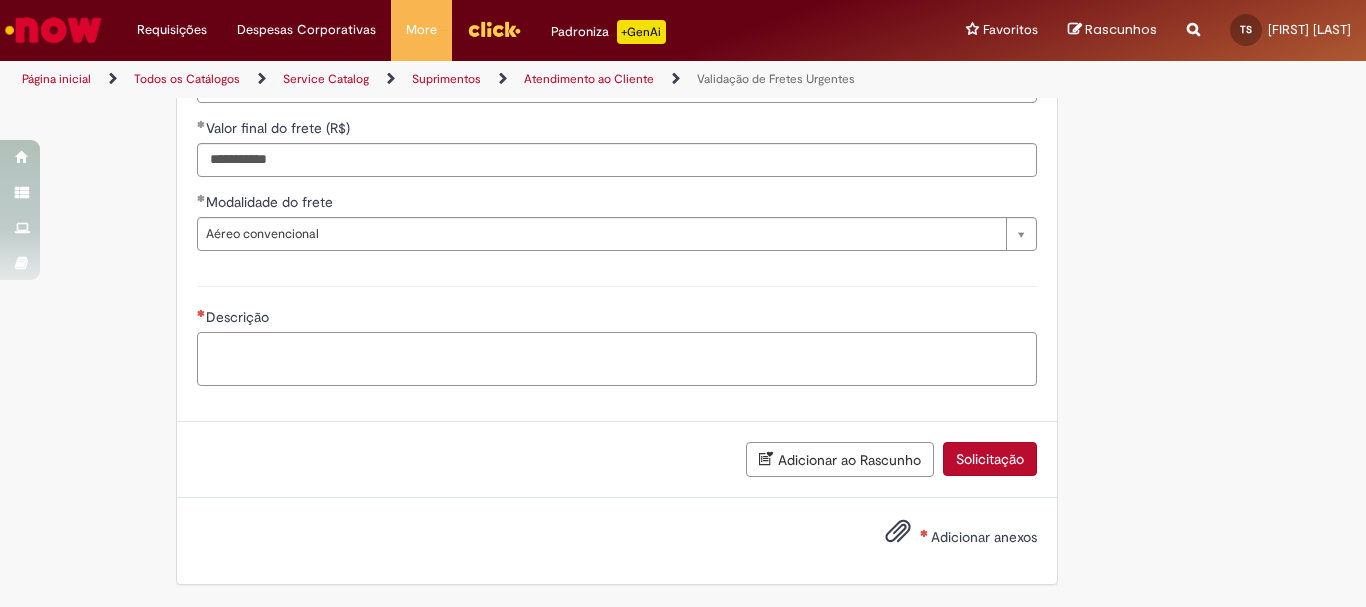 click on "Descrição" at bounding box center [617, 359] 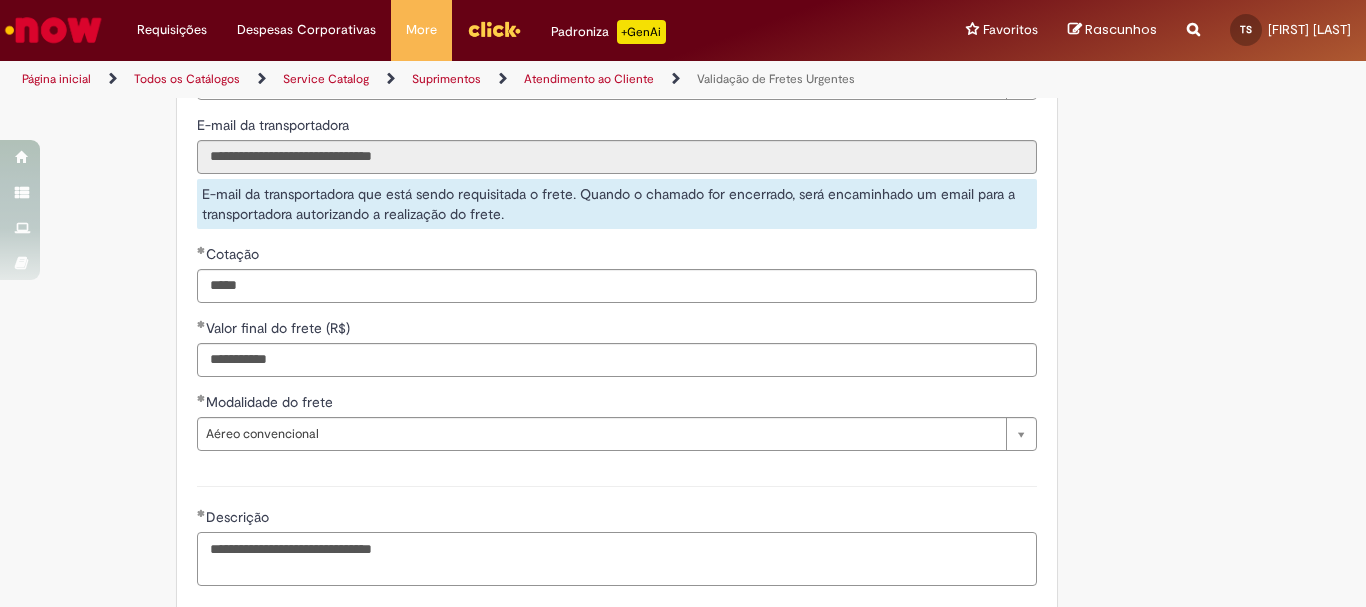 scroll, scrollTop: 1781, scrollLeft: 0, axis: vertical 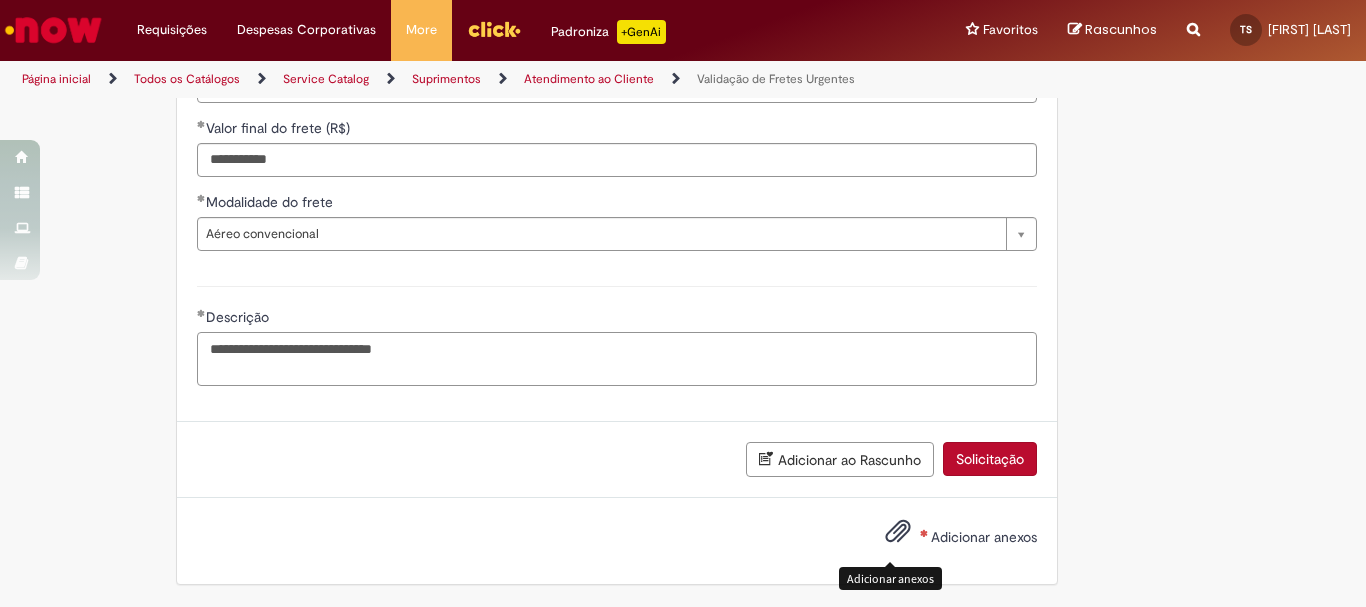 type on "**********" 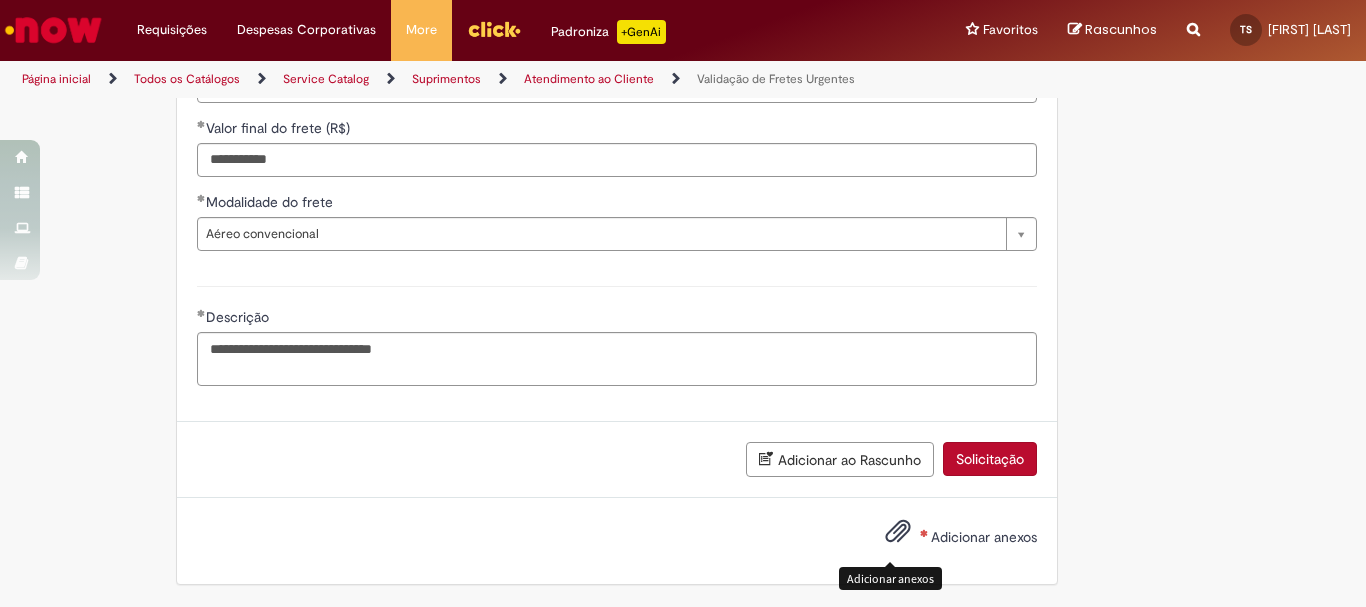click at bounding box center [898, 532] 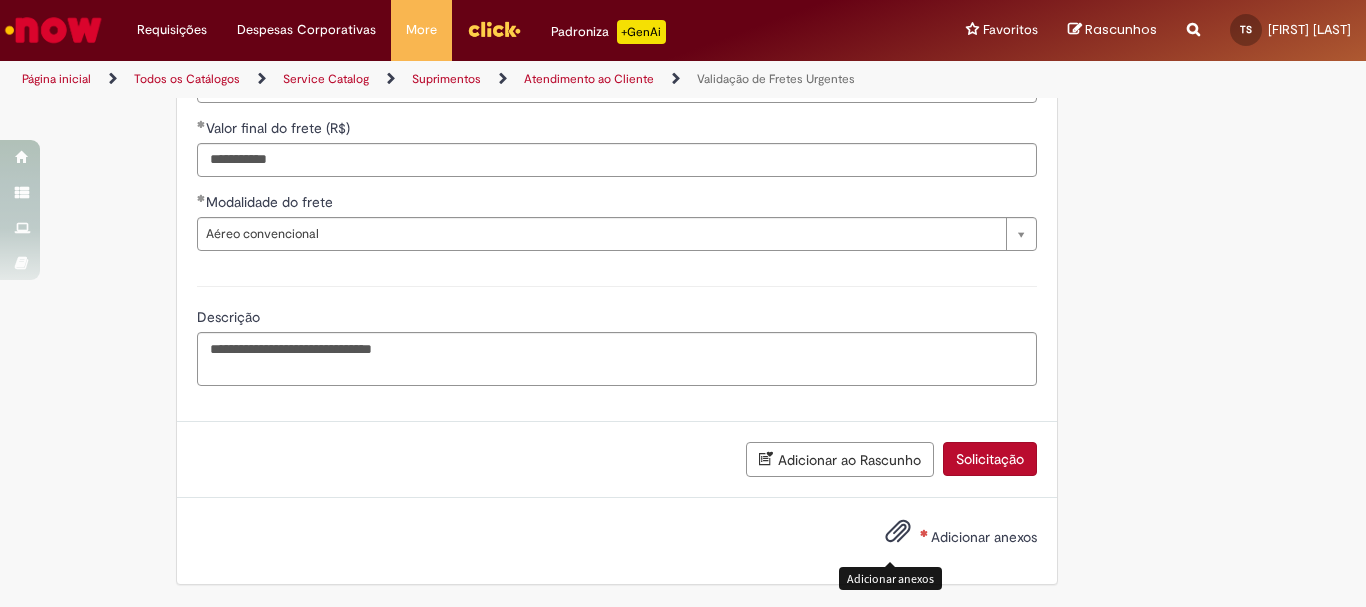 click at bounding box center (886, 537) 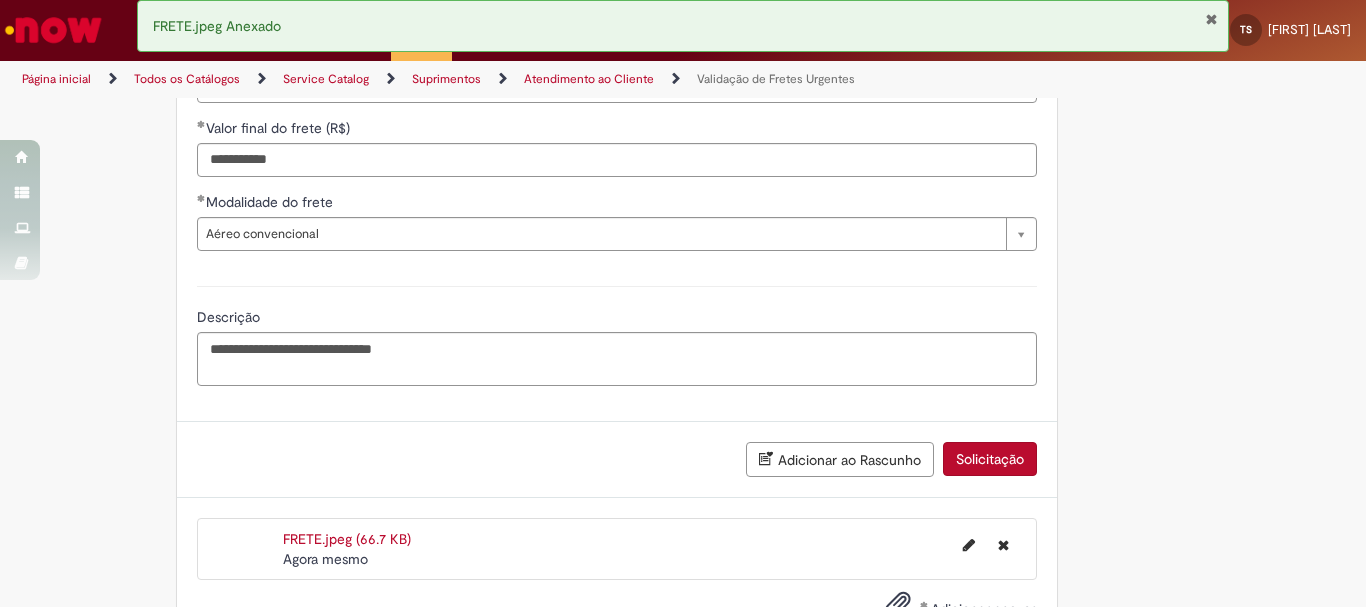 scroll, scrollTop: 1853, scrollLeft: 0, axis: vertical 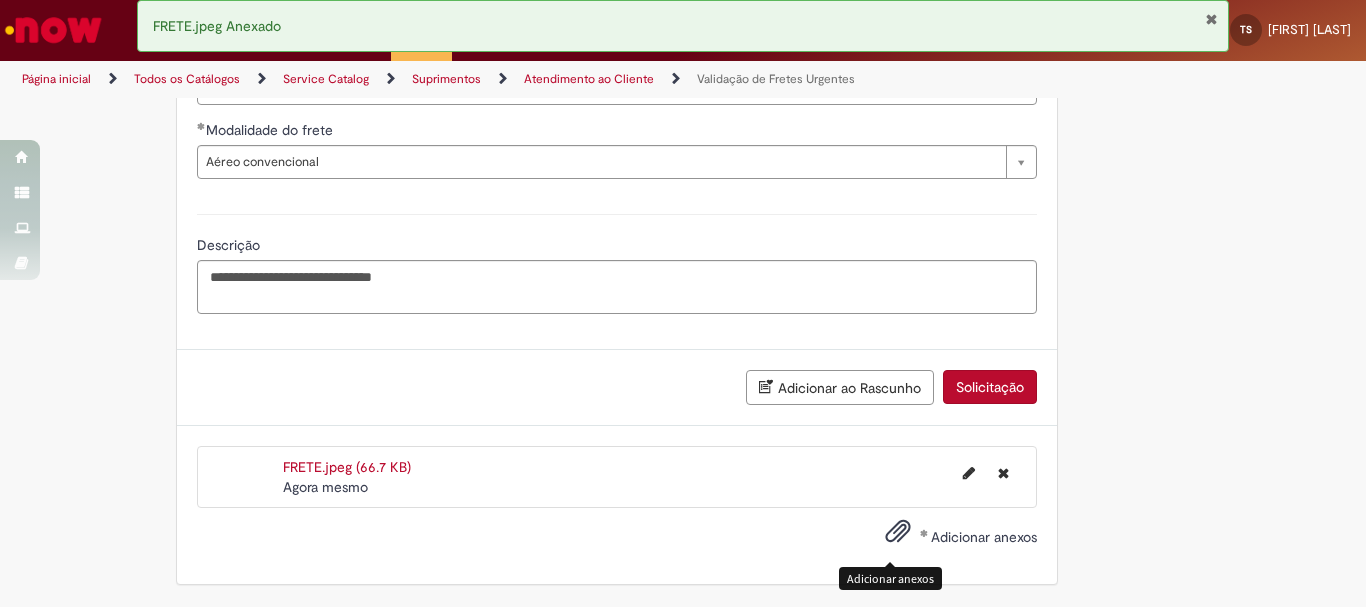 click on "Adicionar anexos" at bounding box center [898, 536] 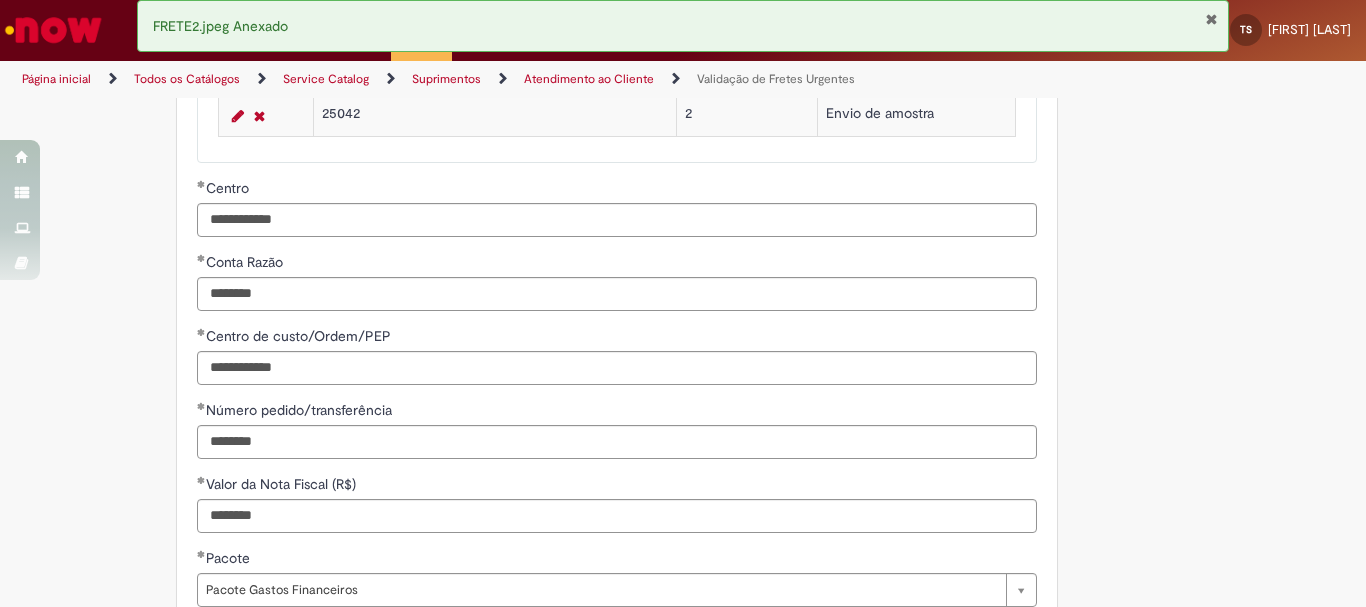 scroll, scrollTop: 800, scrollLeft: 0, axis: vertical 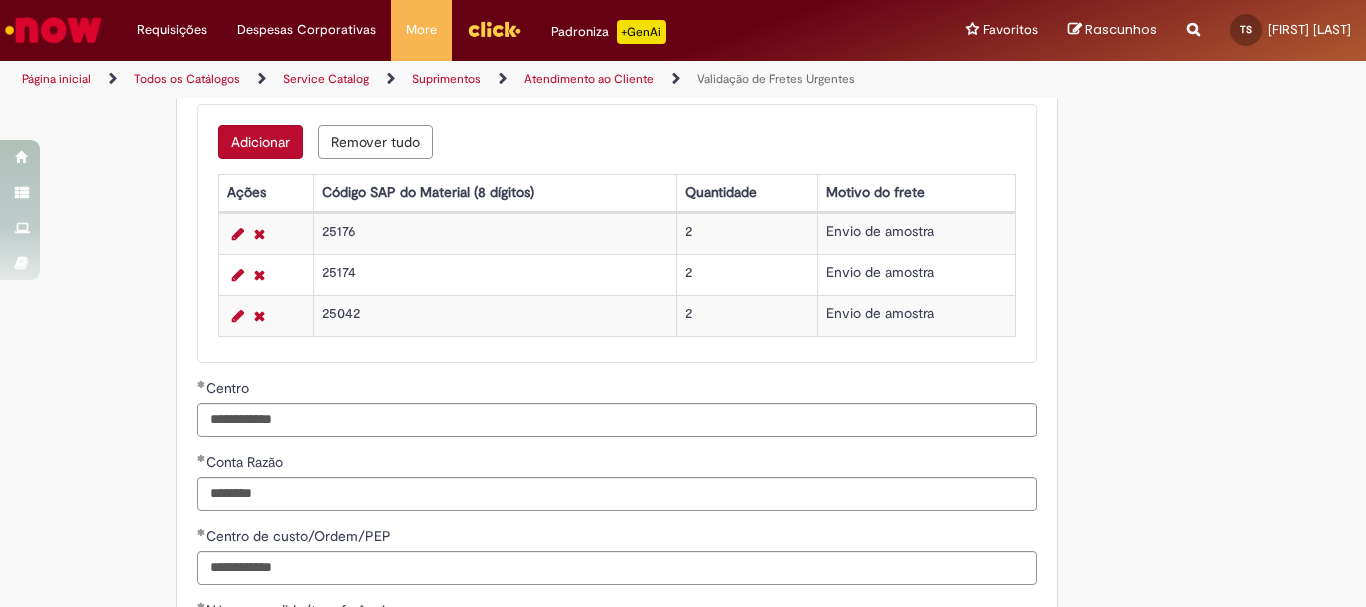 type 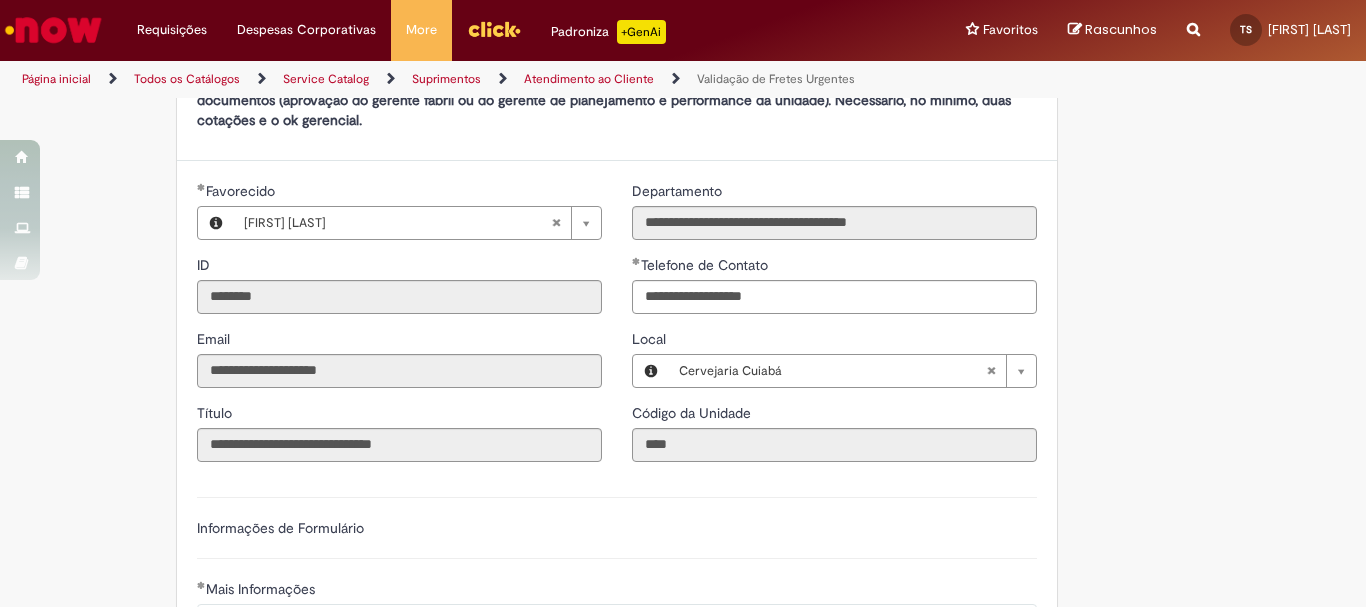 scroll, scrollTop: 200, scrollLeft: 0, axis: vertical 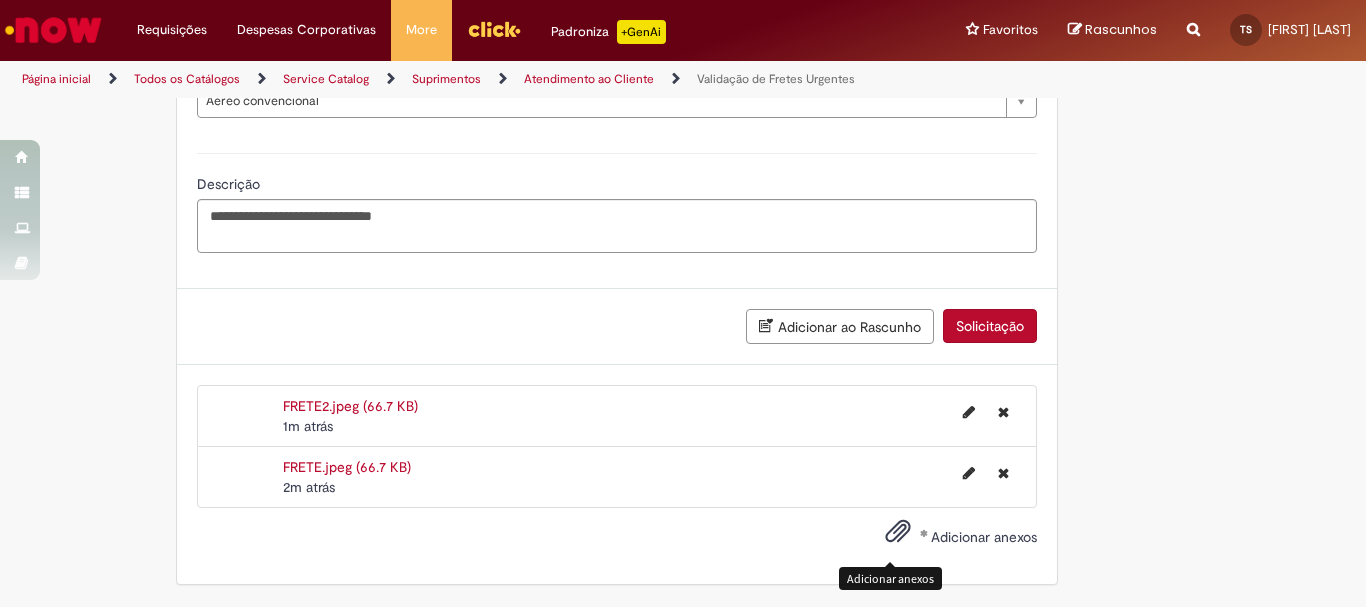 click on "Solicitação" at bounding box center [990, 326] 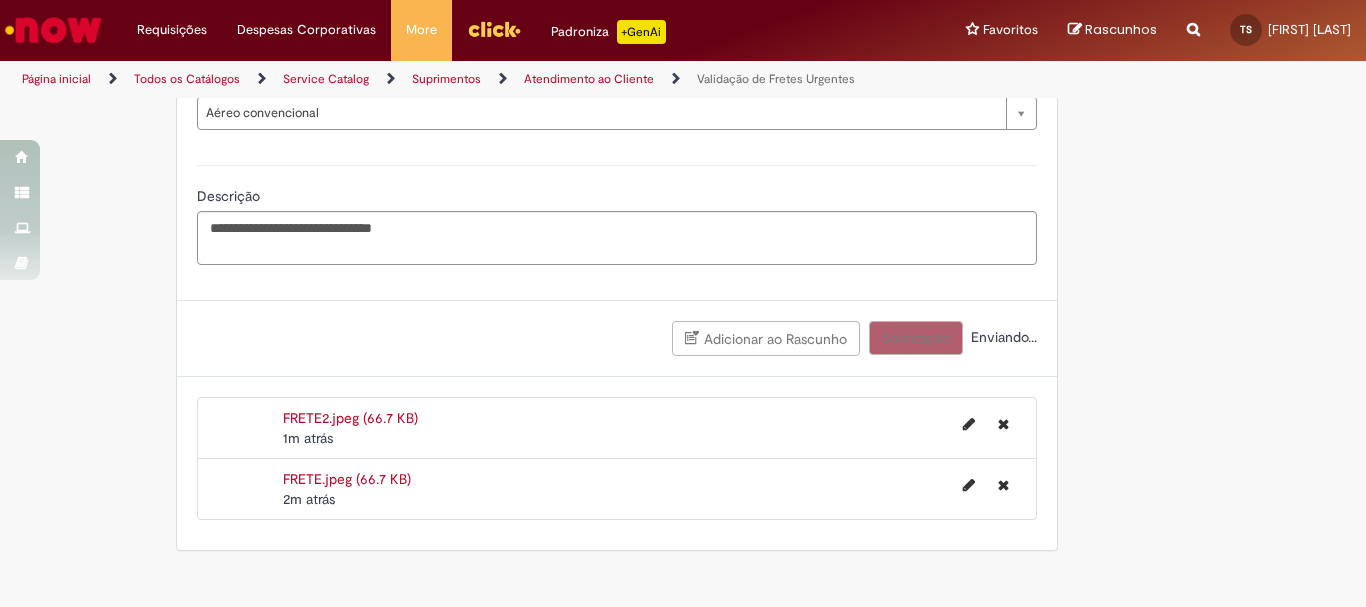 scroll, scrollTop: 1868, scrollLeft: 0, axis: vertical 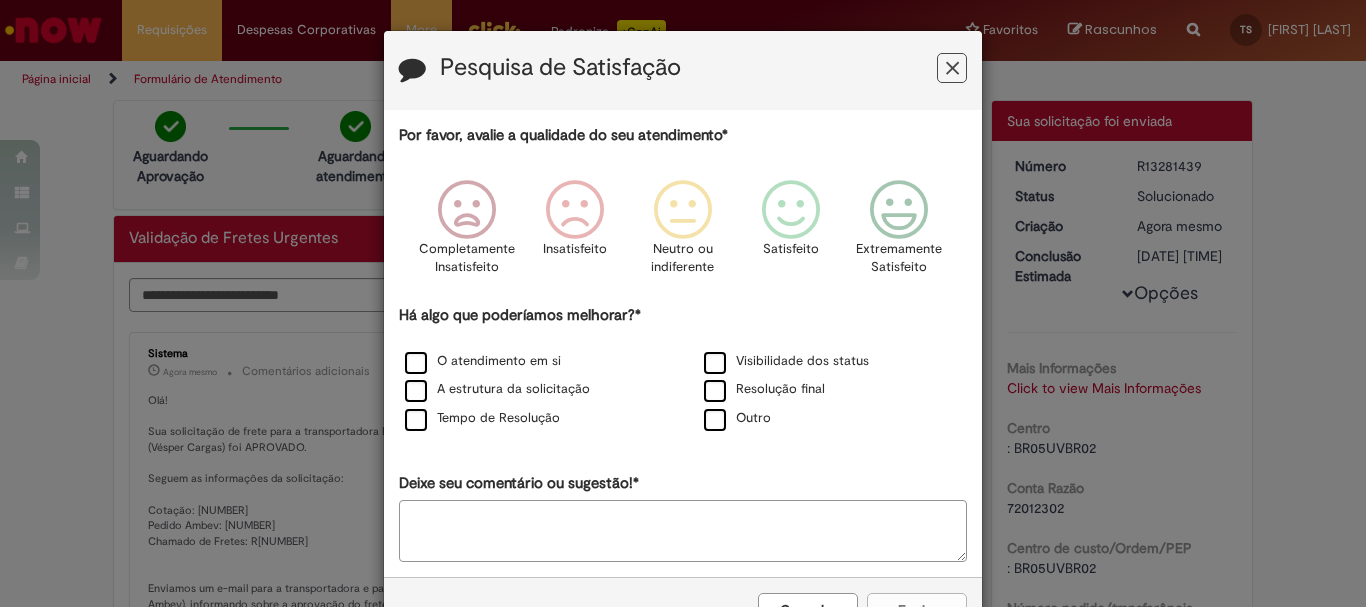 click at bounding box center [952, 68] 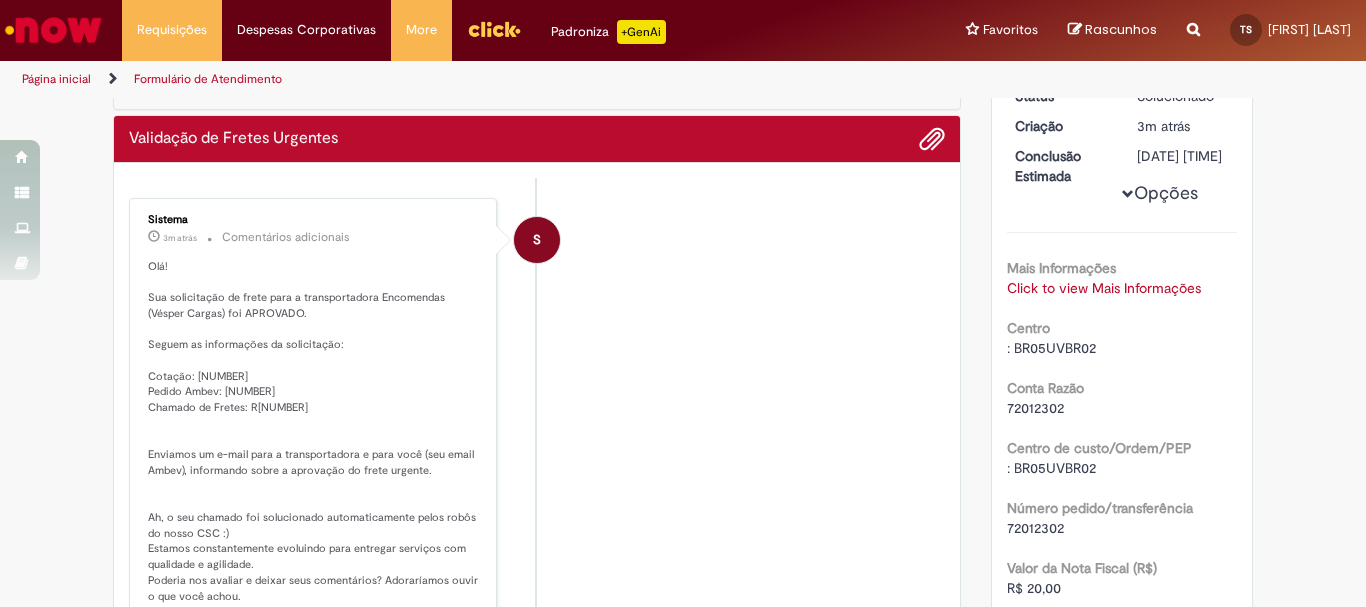 scroll, scrollTop: 0, scrollLeft: 0, axis: both 